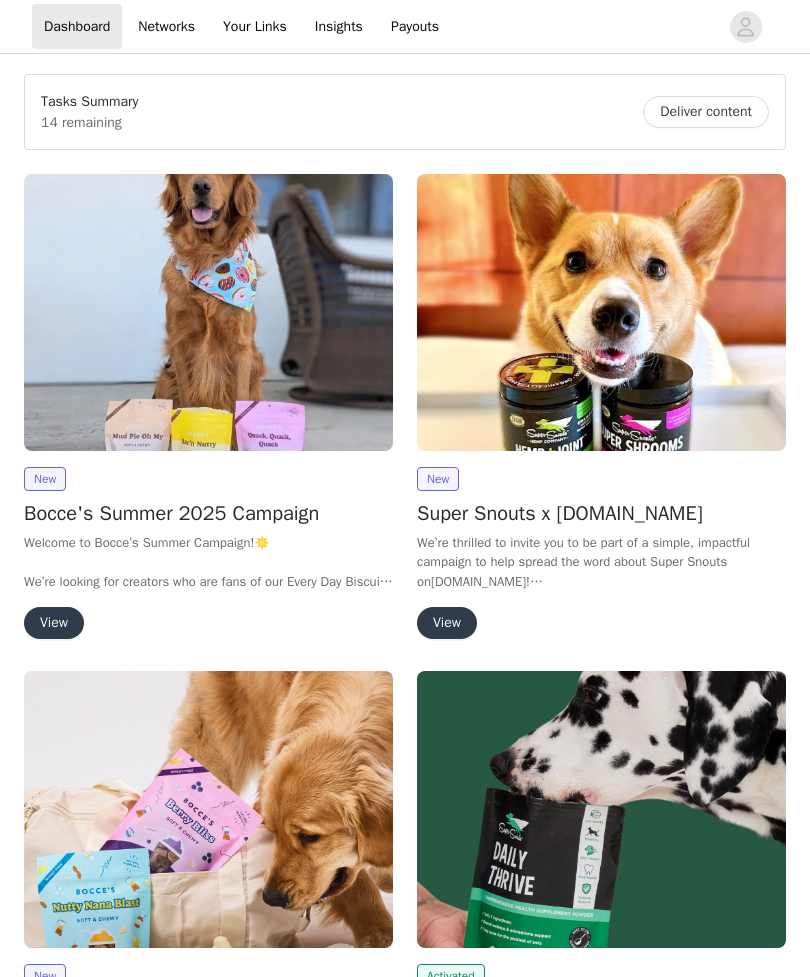scroll, scrollTop: 0, scrollLeft: 0, axis: both 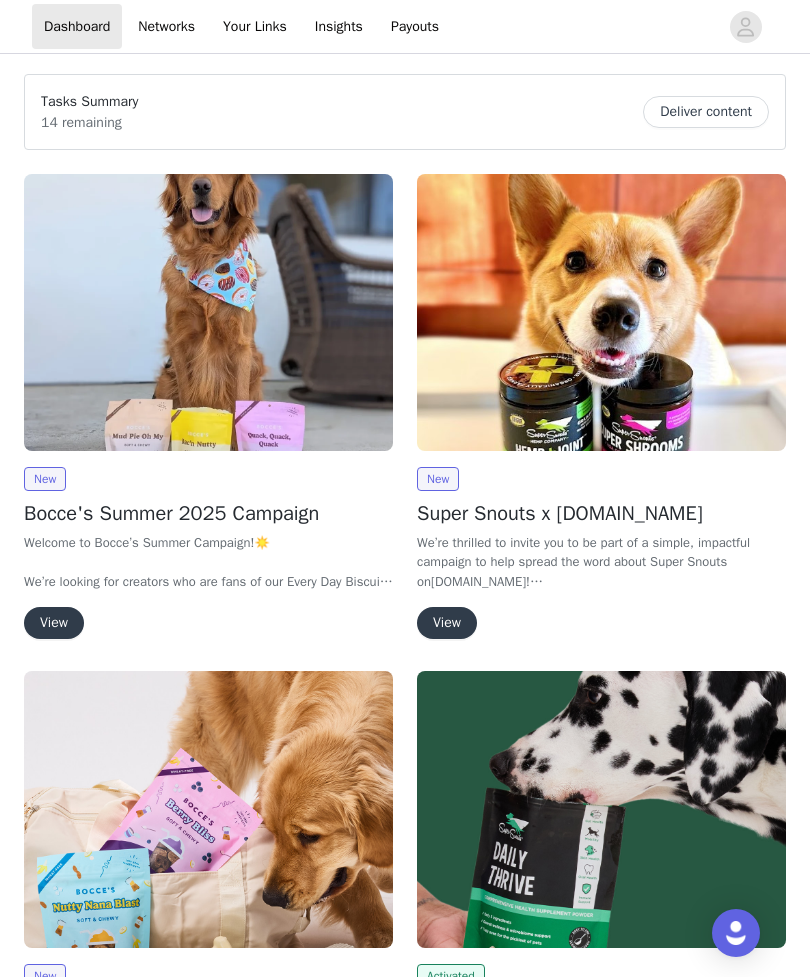 click on "View" at bounding box center [54, 623] 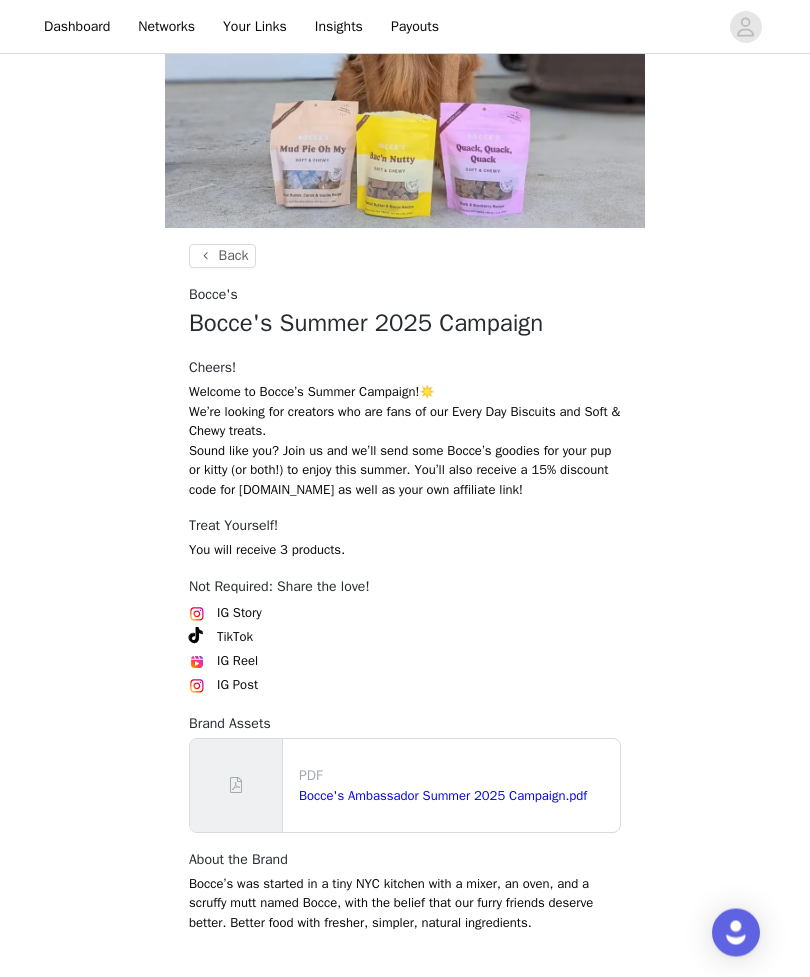 scroll, scrollTop: 332, scrollLeft: 0, axis: vertical 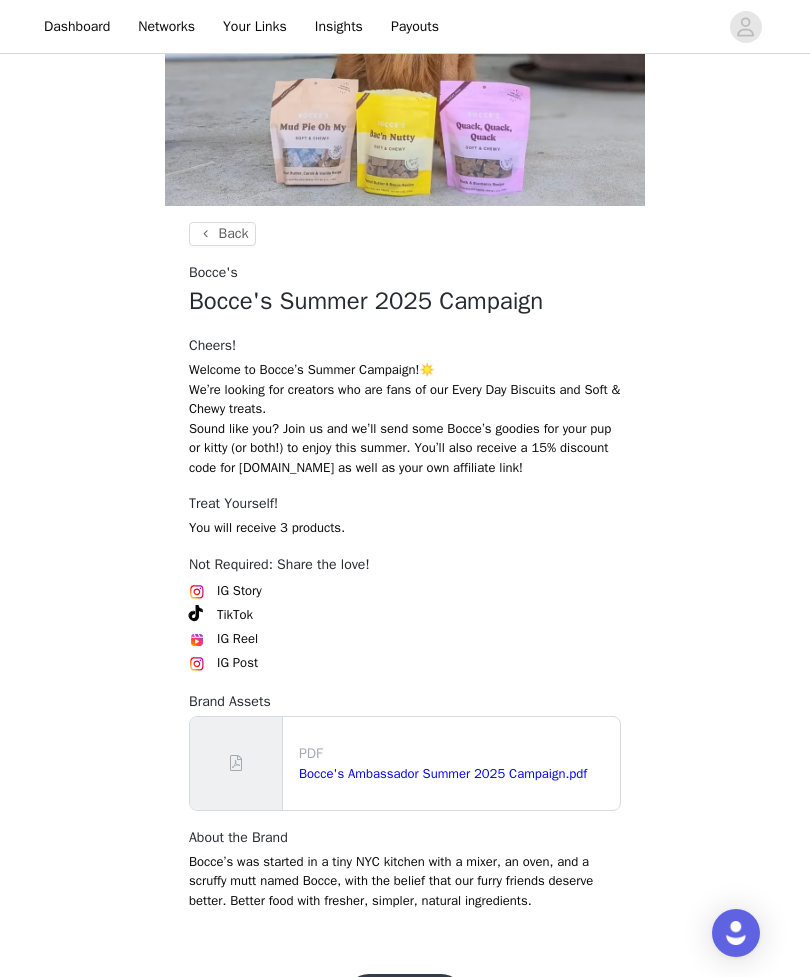 click on "Bocce's Ambassador Summer 2025 Campaign.pdf" at bounding box center [443, 773] 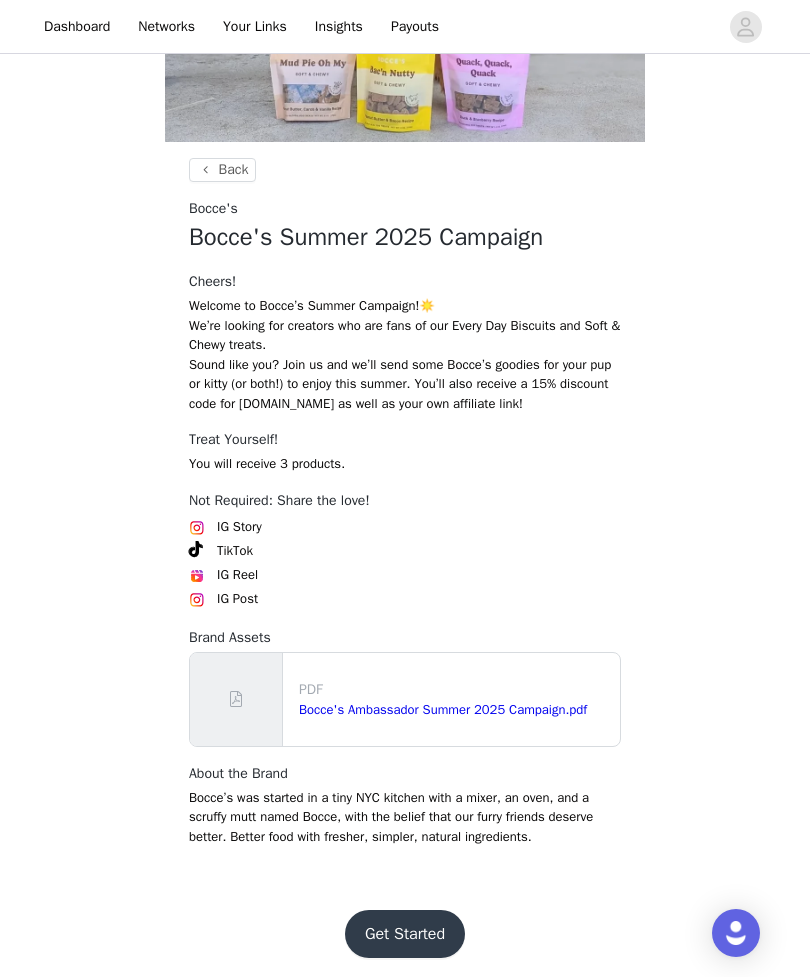 click on "Get Started" at bounding box center [405, 934] 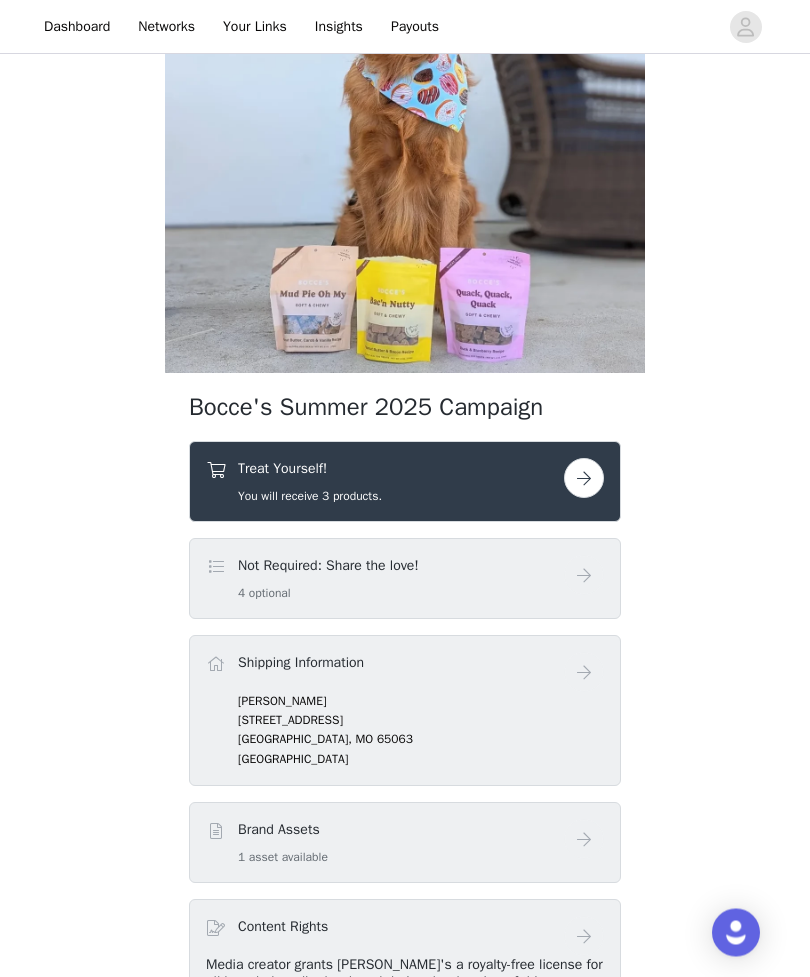 scroll, scrollTop: 169, scrollLeft: 0, axis: vertical 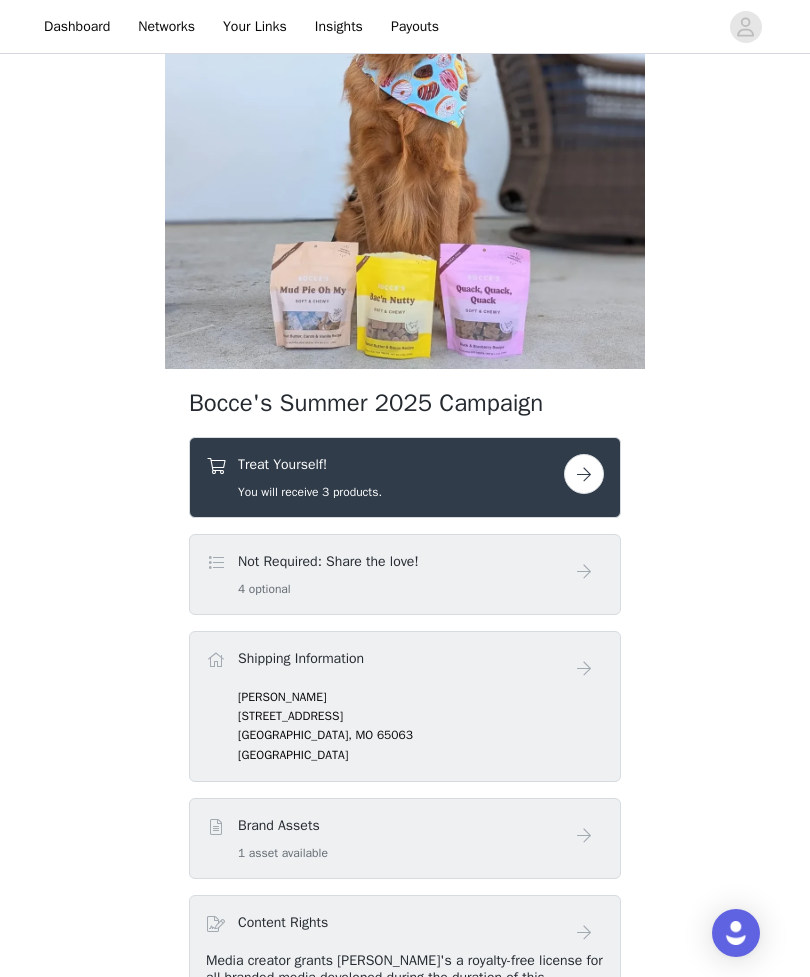 click at bounding box center (584, 474) 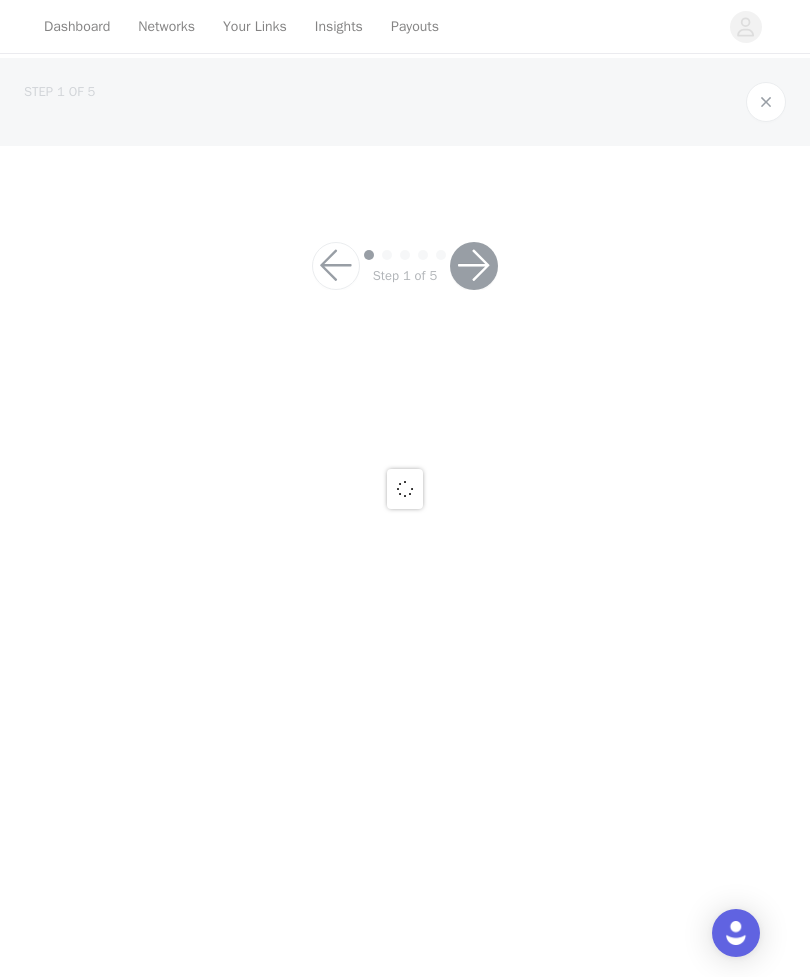 scroll, scrollTop: 0, scrollLeft: 0, axis: both 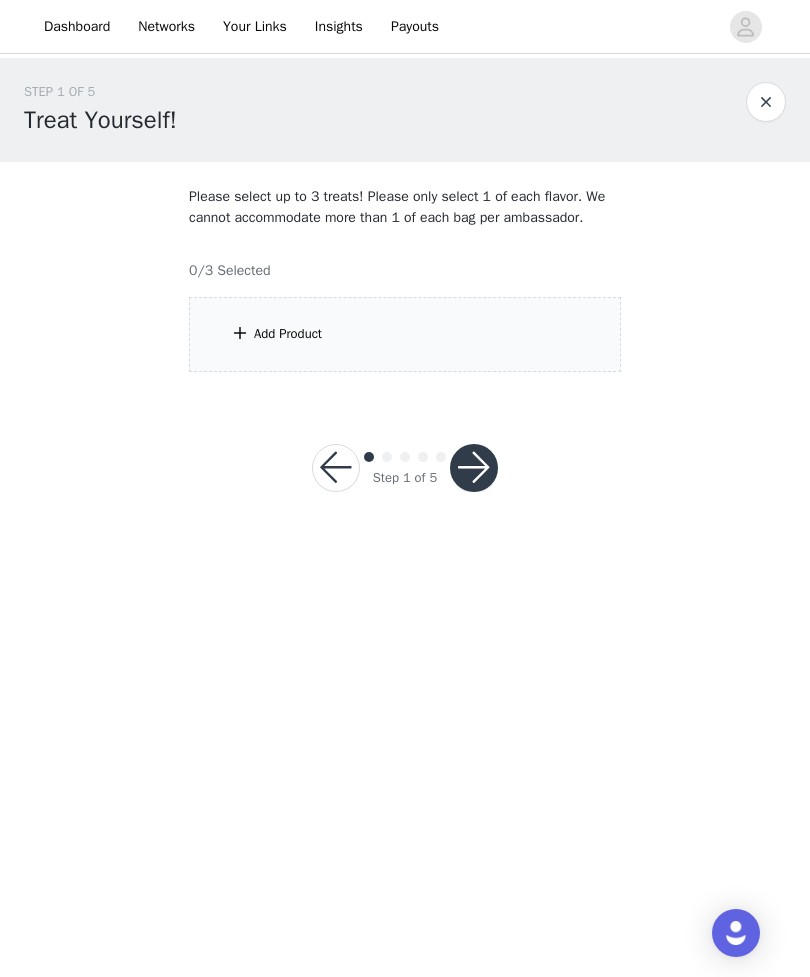 click on "Add Product" at bounding box center (405, 334) 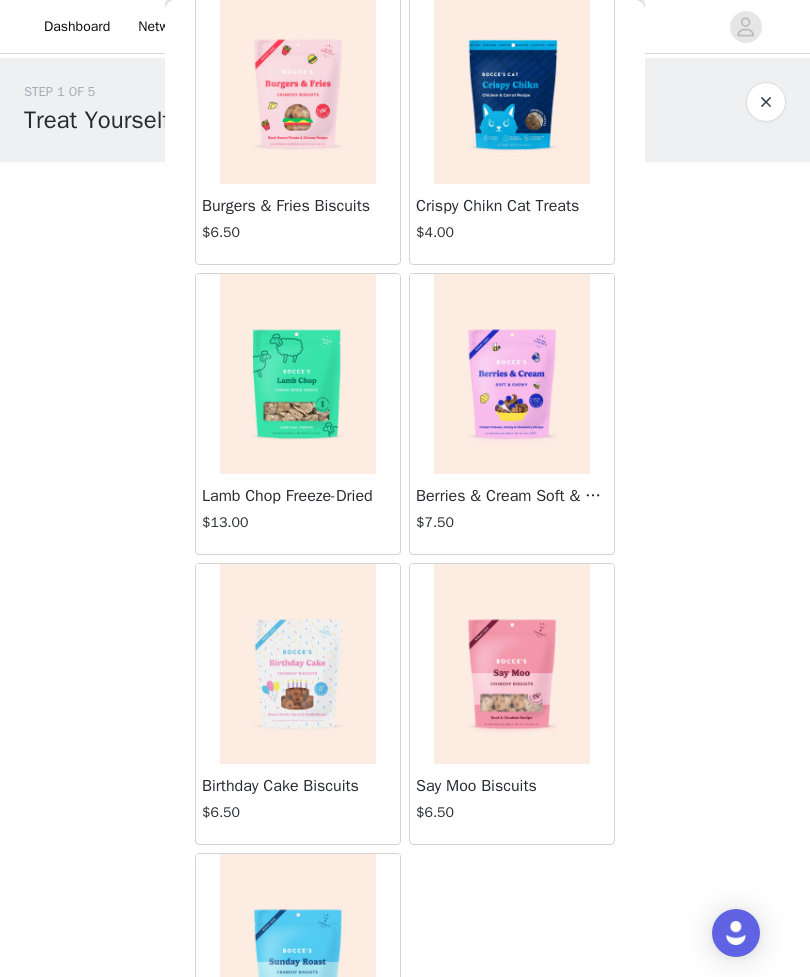 scroll, scrollTop: 1278, scrollLeft: 0, axis: vertical 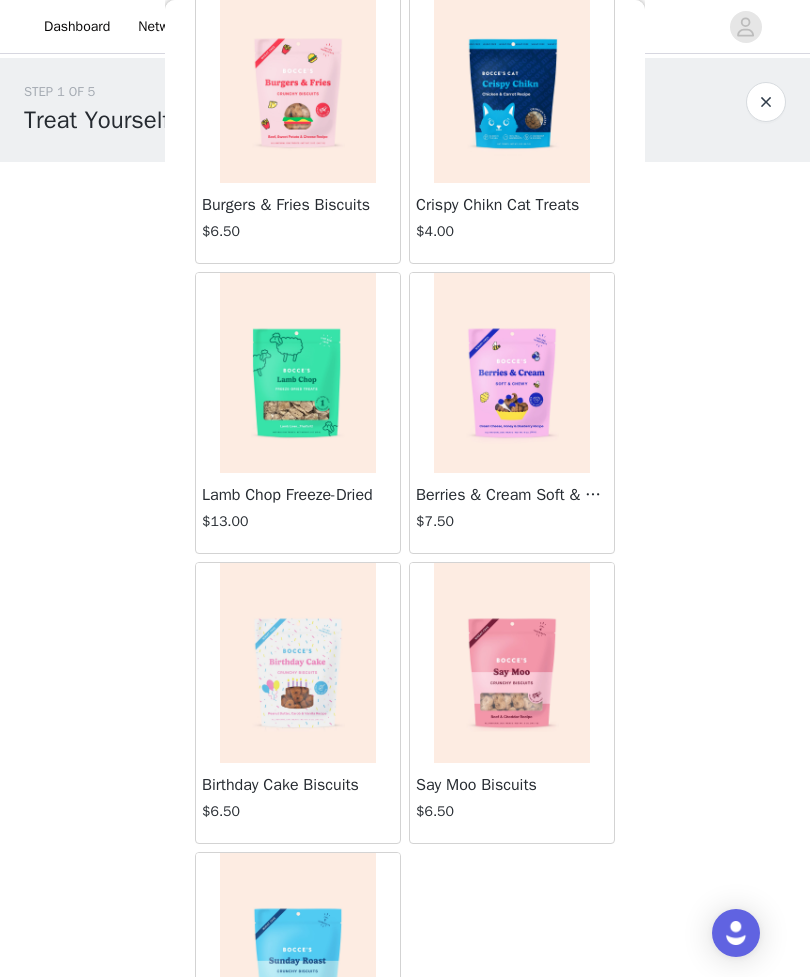 click at bounding box center [512, 373] 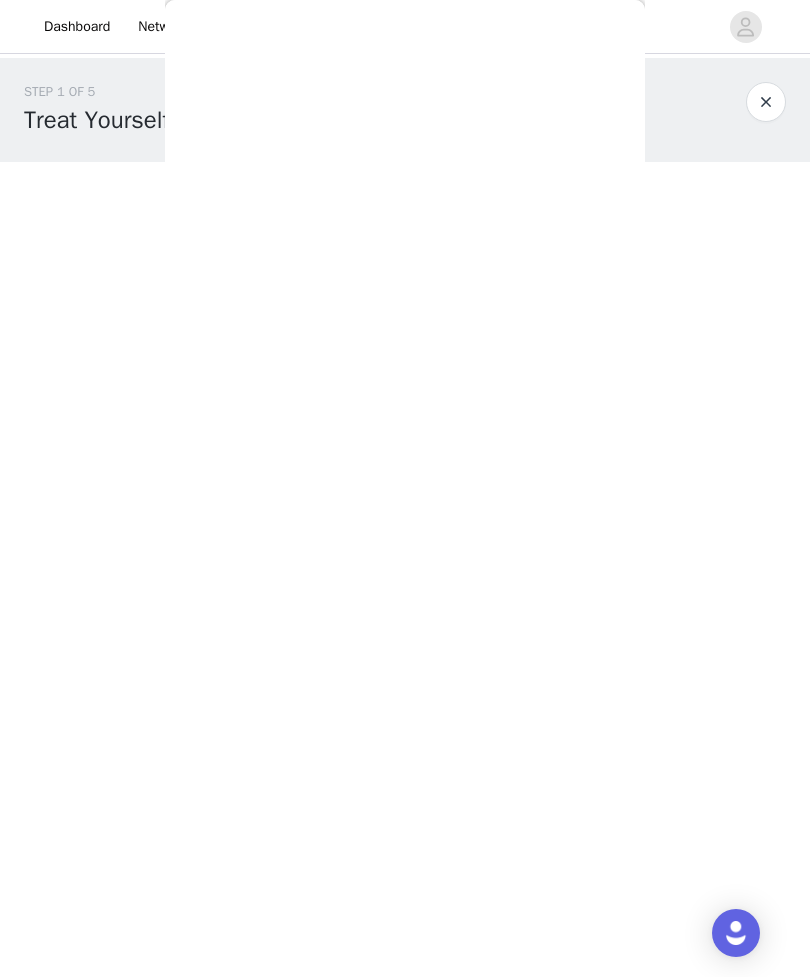 scroll, scrollTop: 0, scrollLeft: 0, axis: both 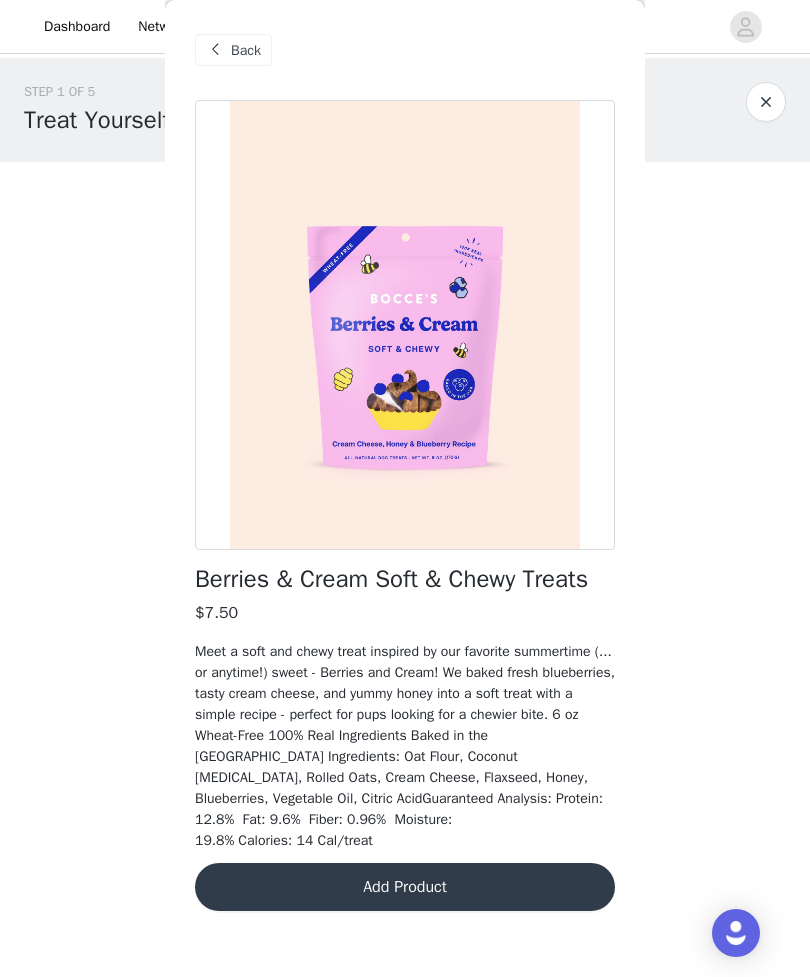 click on "Add Product" at bounding box center (405, 887) 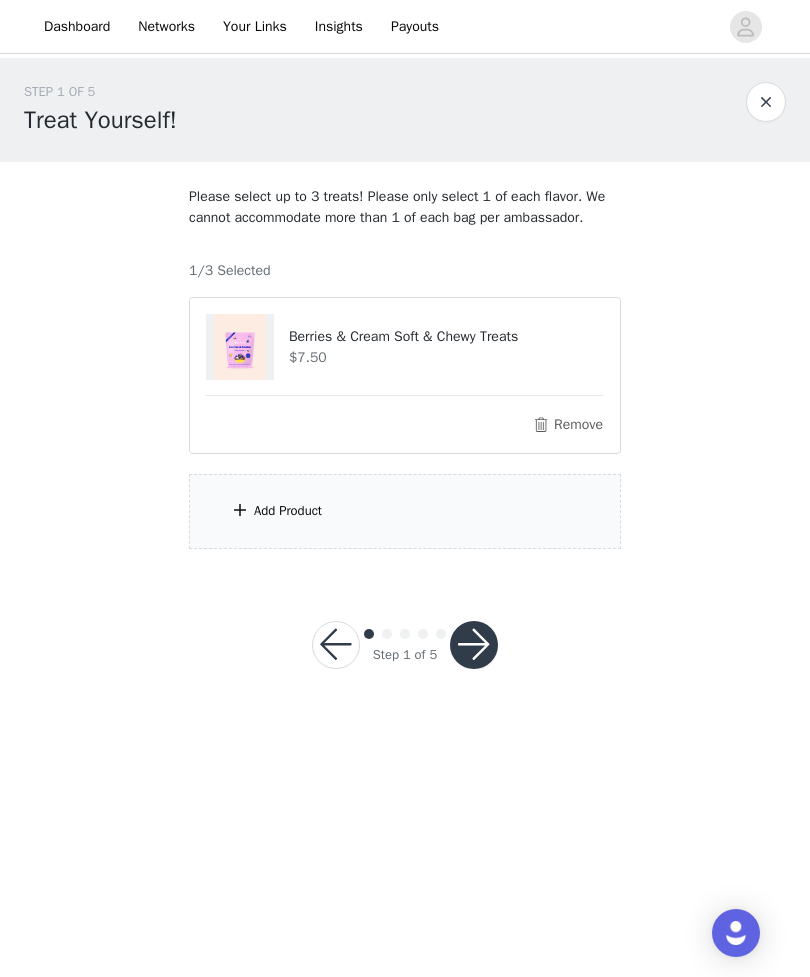 click on "Add Product" at bounding box center [405, 511] 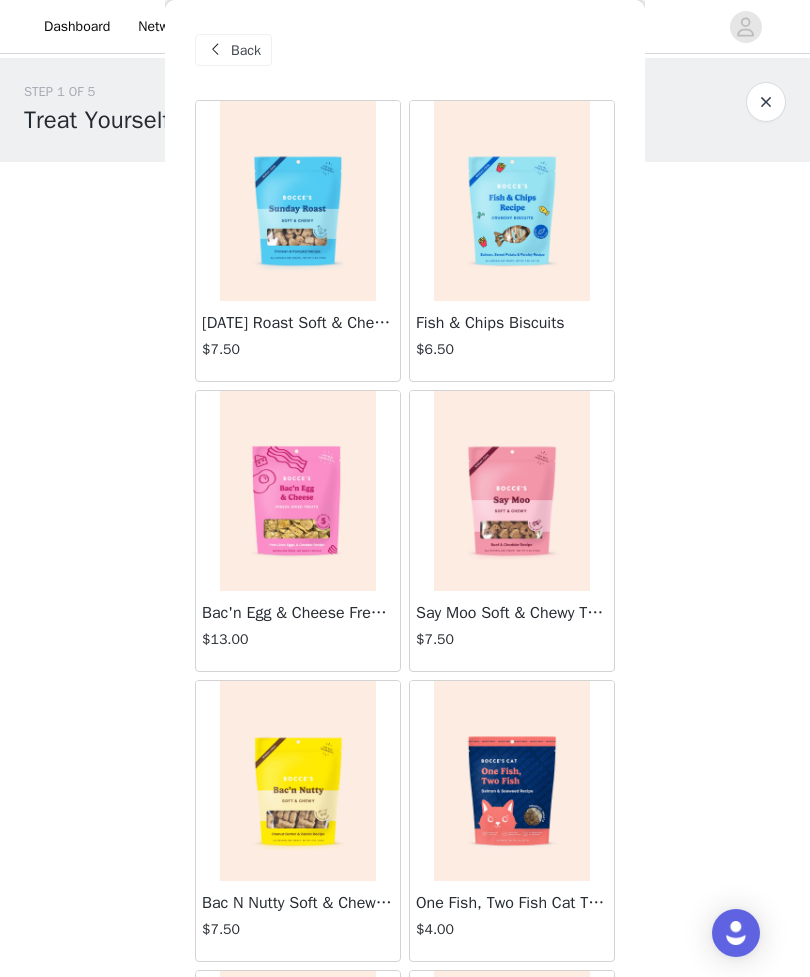 click at bounding box center [298, 201] 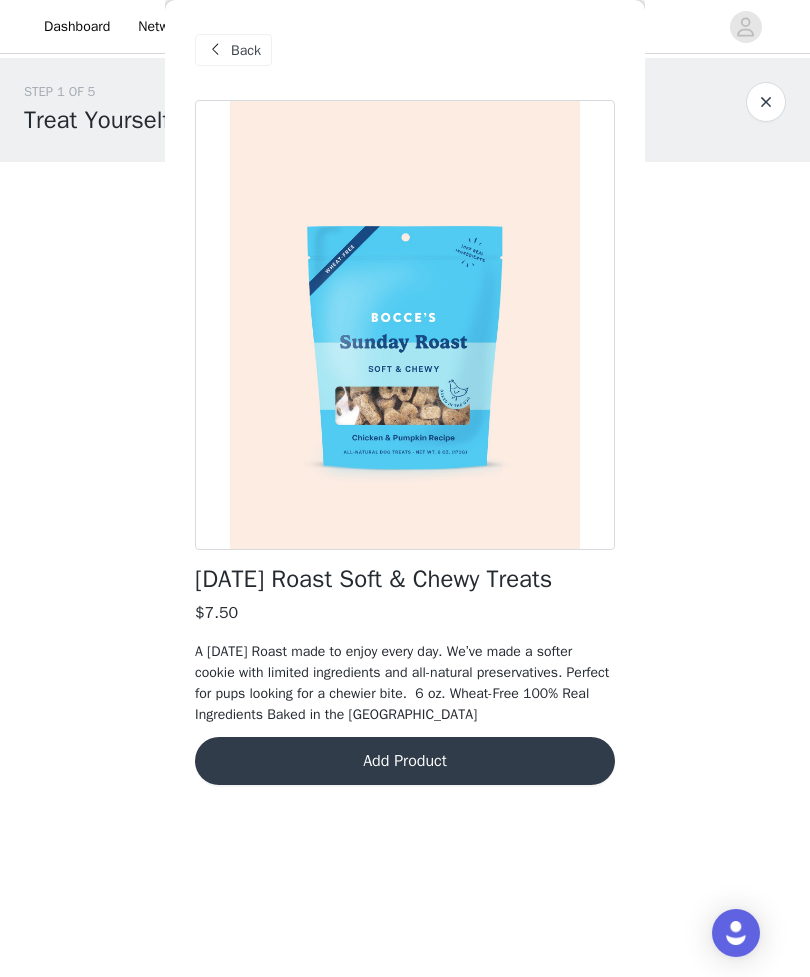 click on "Add Product" at bounding box center (405, 761) 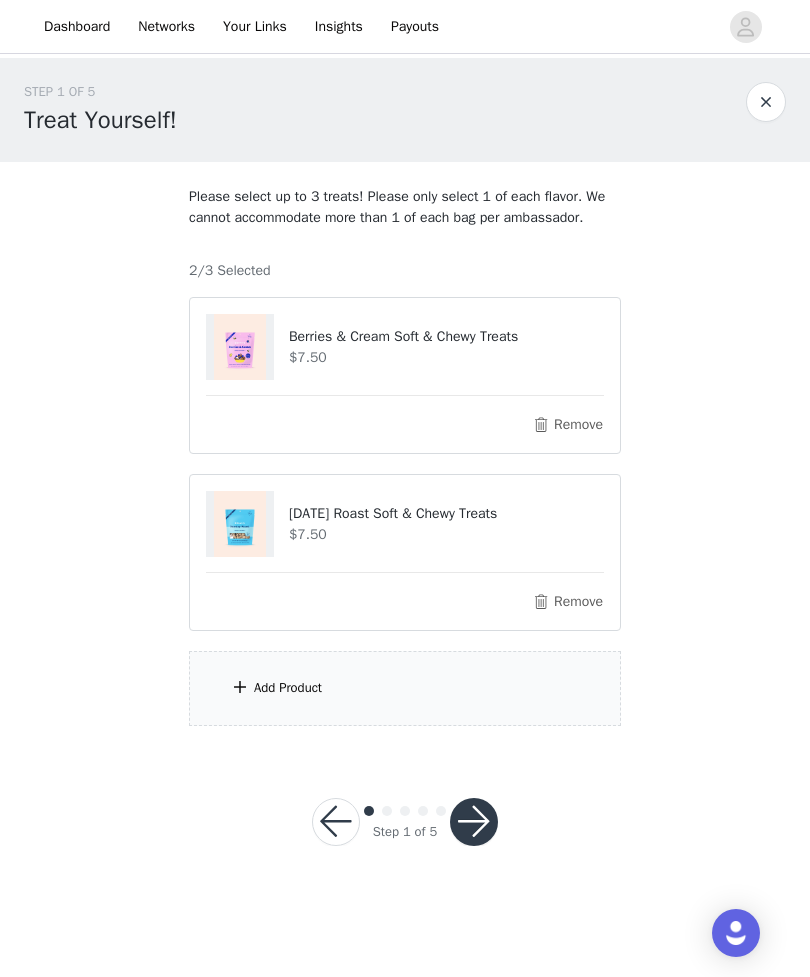 click on "Add Product" at bounding box center (405, 688) 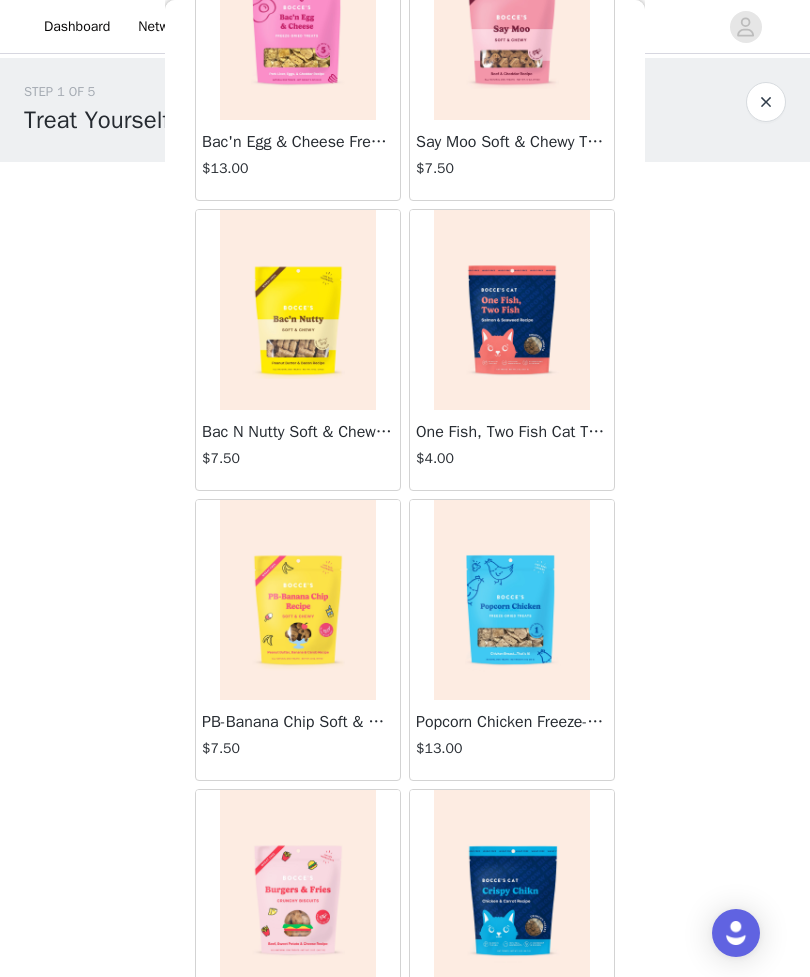 scroll, scrollTop: 472, scrollLeft: 0, axis: vertical 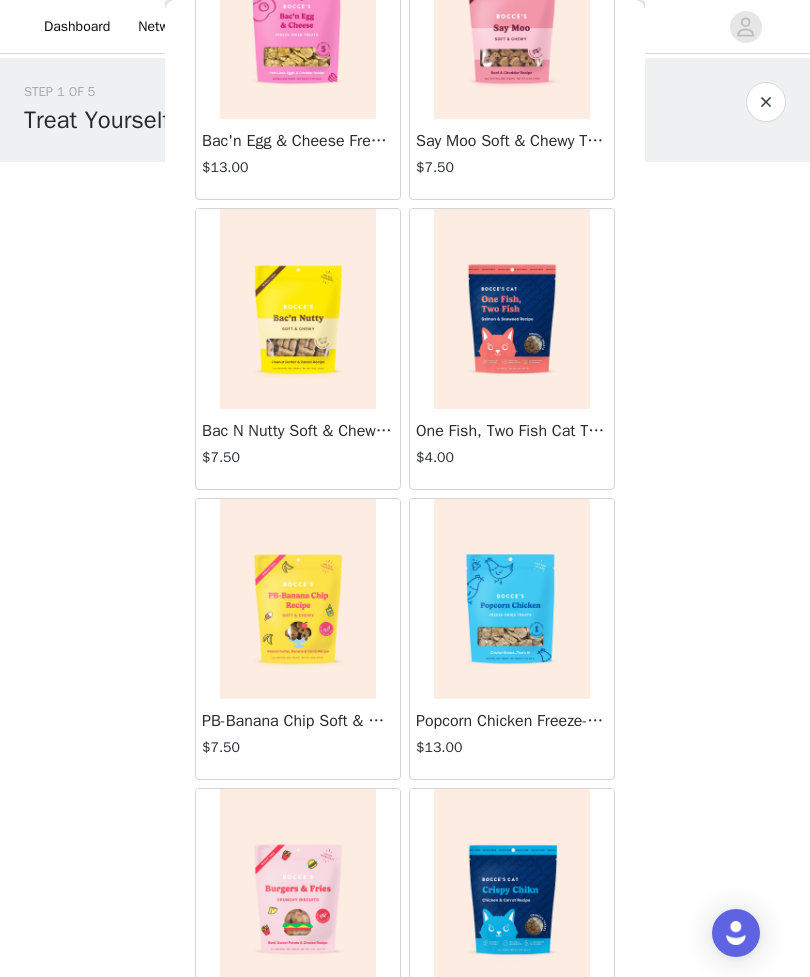 click at bounding box center [298, 599] 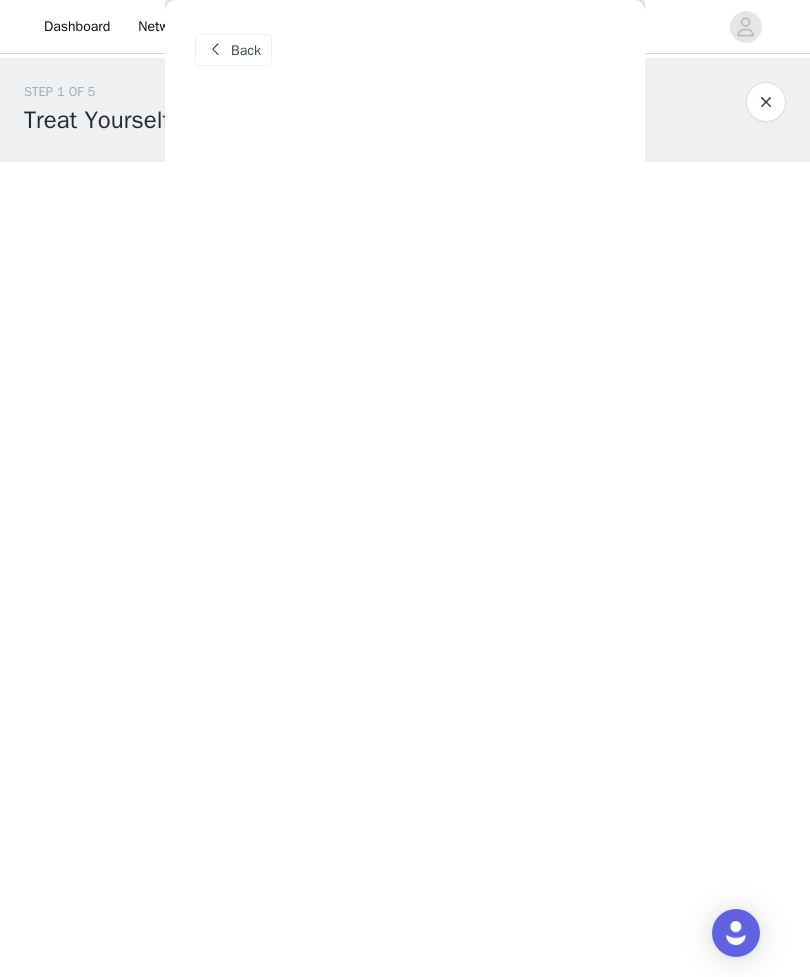 scroll, scrollTop: 0, scrollLeft: 0, axis: both 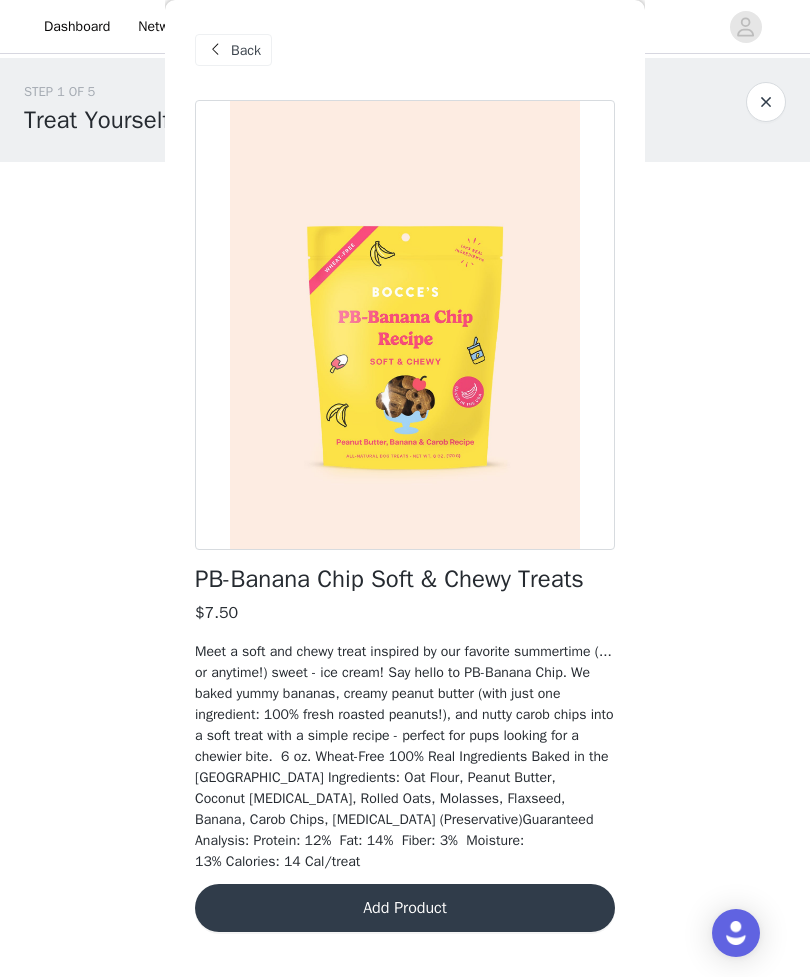 click on "Add Product" at bounding box center (405, 908) 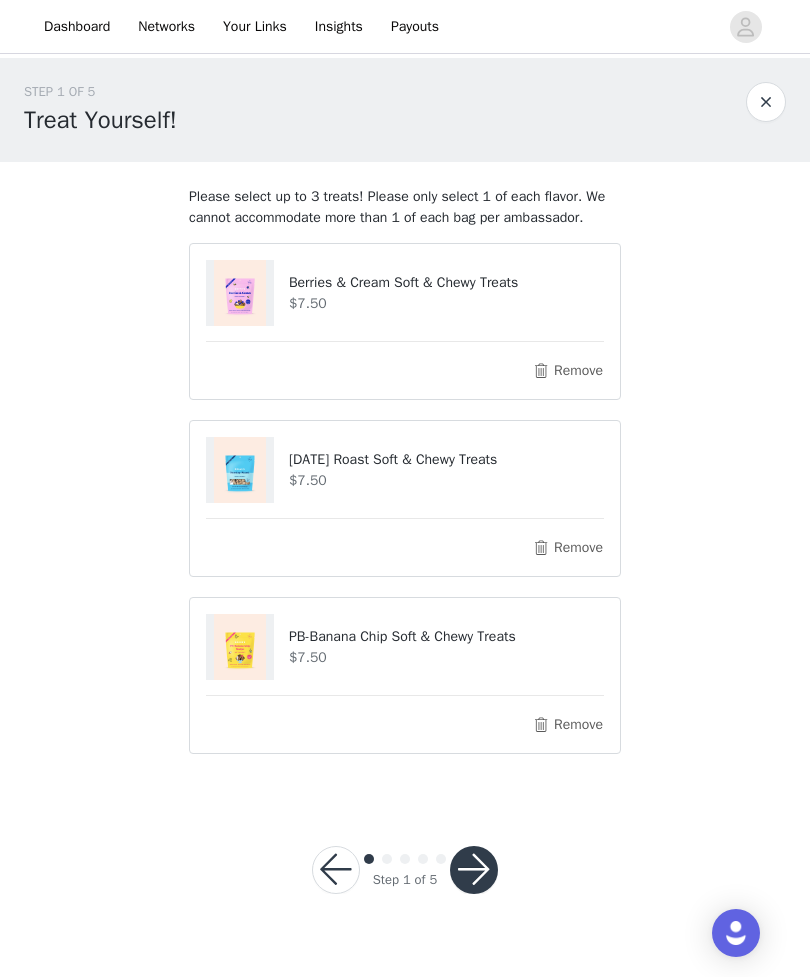 click on "Remove" at bounding box center (568, 548) 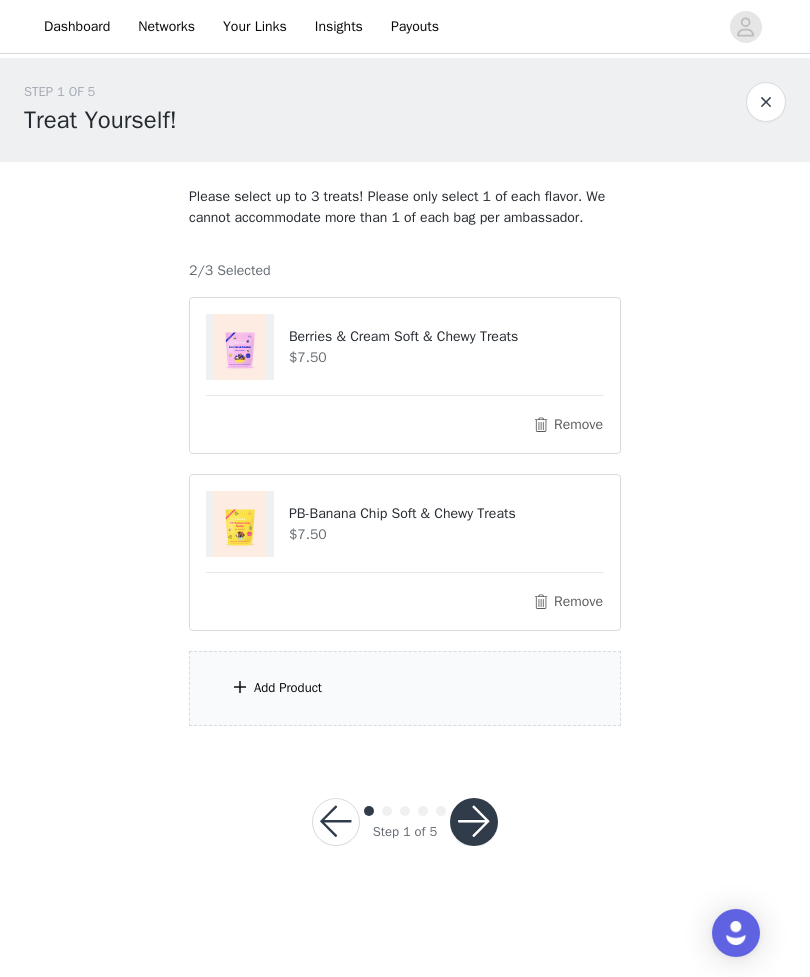 click on "Add Product" at bounding box center [288, 688] 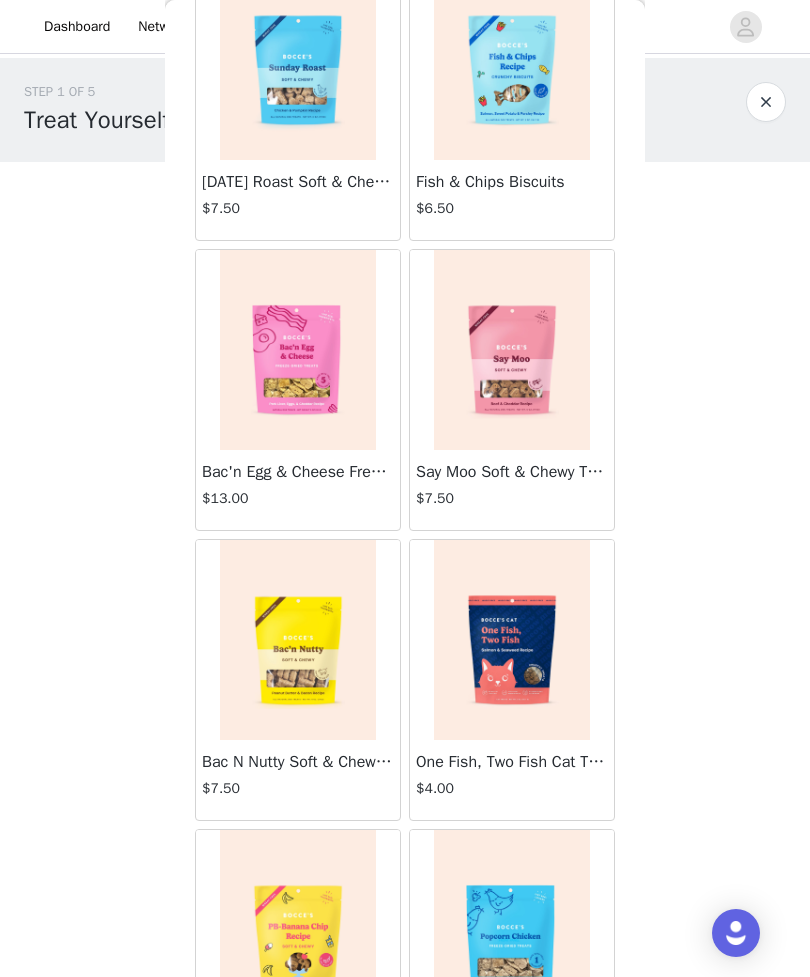 scroll, scrollTop: 262, scrollLeft: 0, axis: vertical 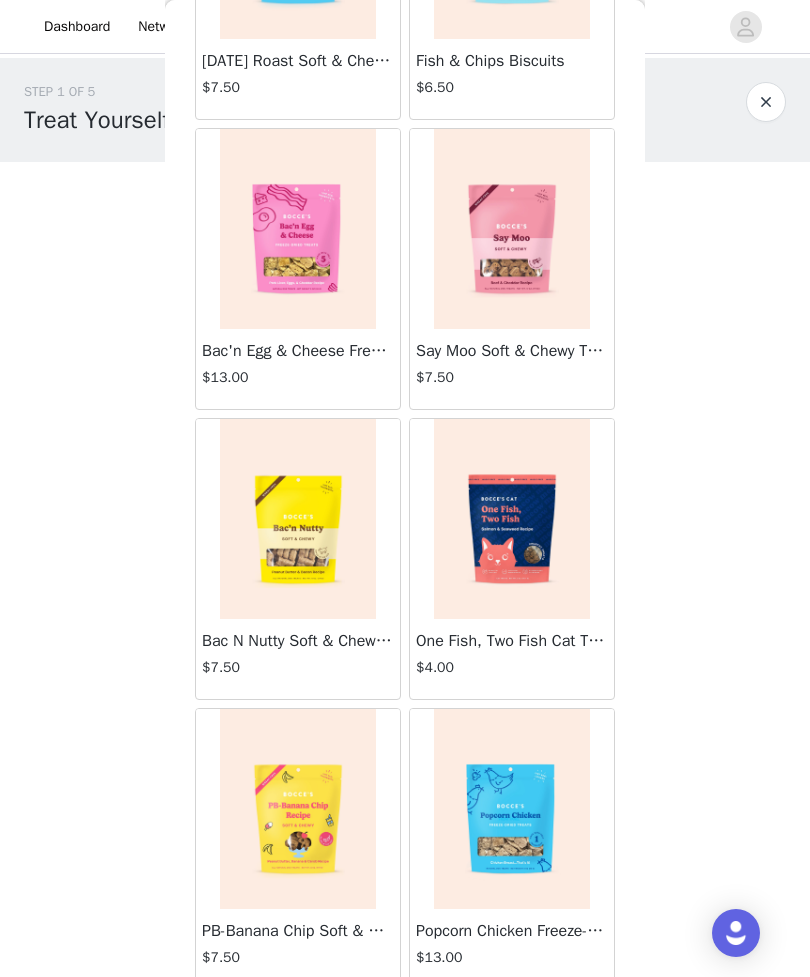 click at bounding box center [298, 519] 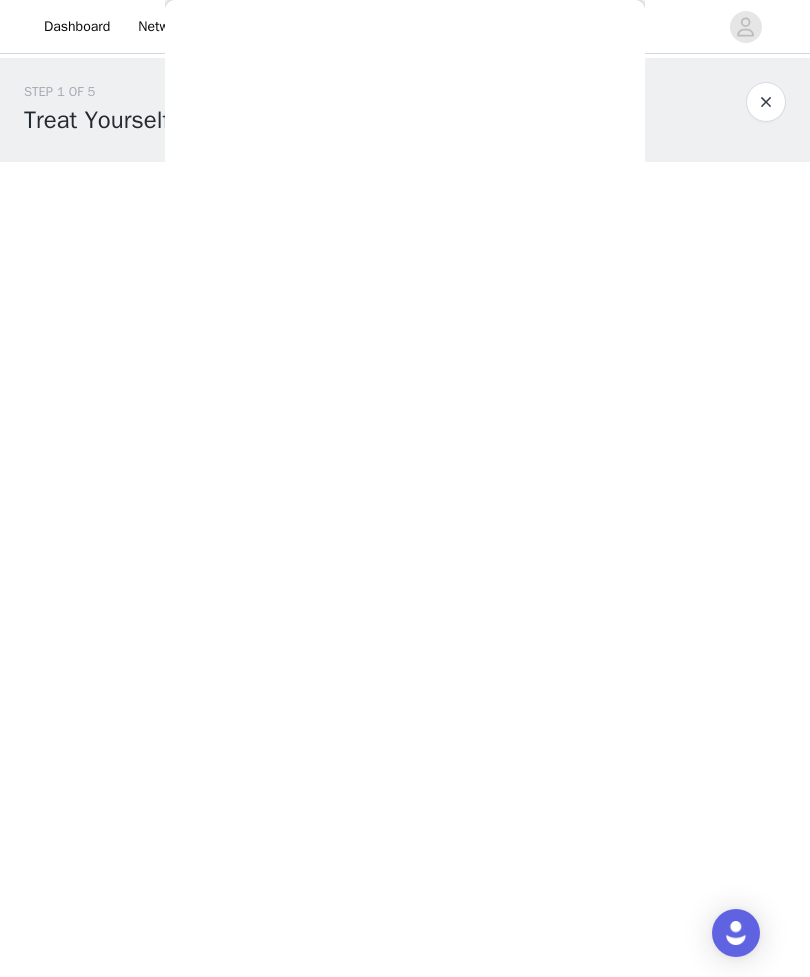 scroll, scrollTop: 0, scrollLeft: 0, axis: both 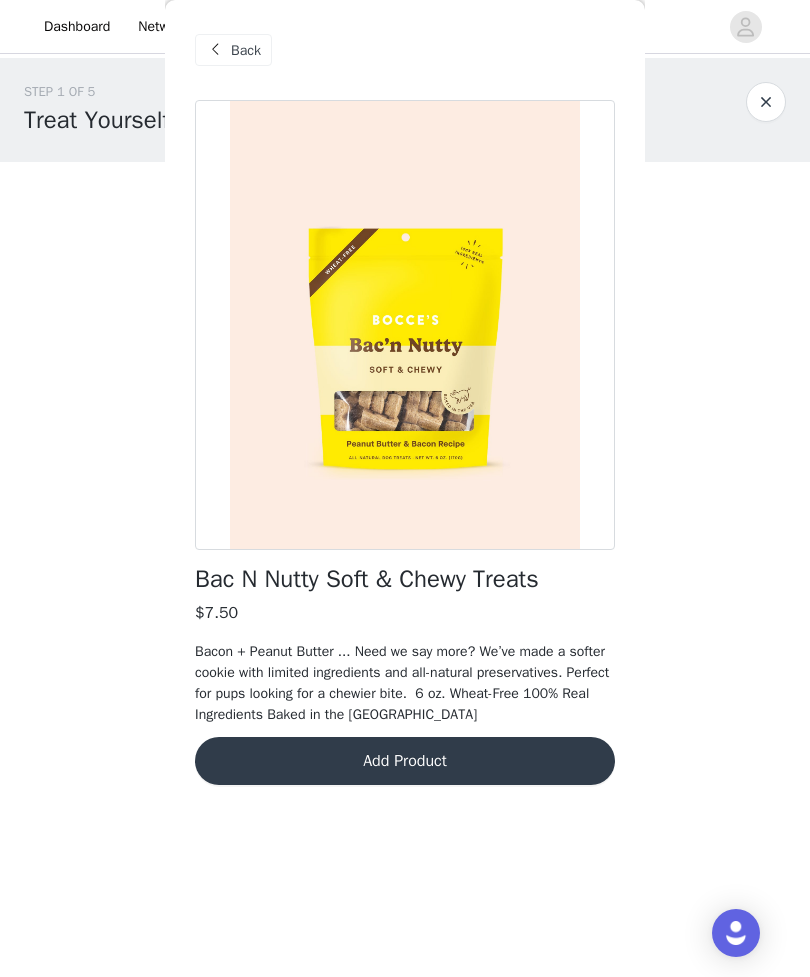 click on "Add Product" at bounding box center (405, 761) 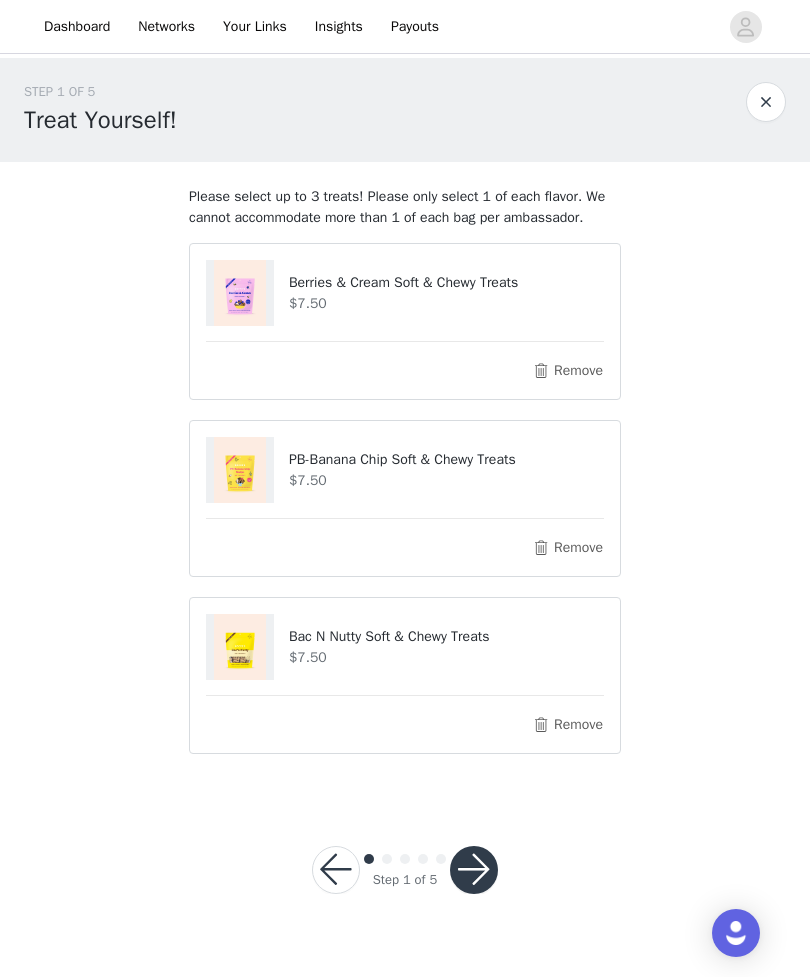 click at bounding box center [474, 870] 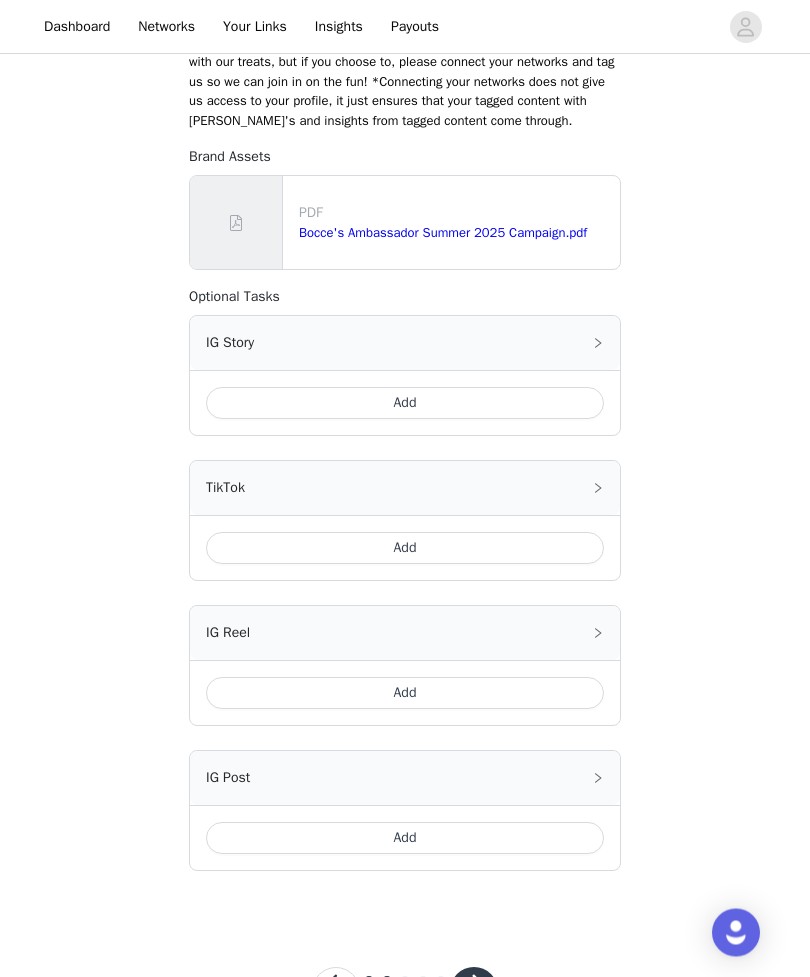 scroll, scrollTop: 290, scrollLeft: 0, axis: vertical 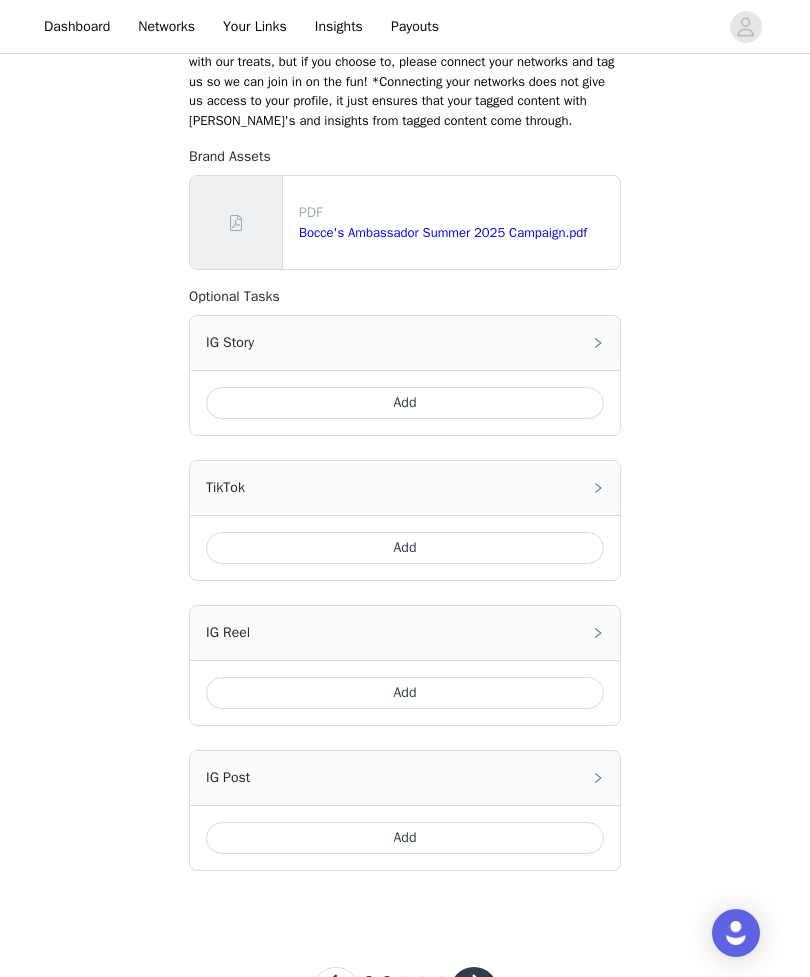 click on "Add" at bounding box center (405, 403) 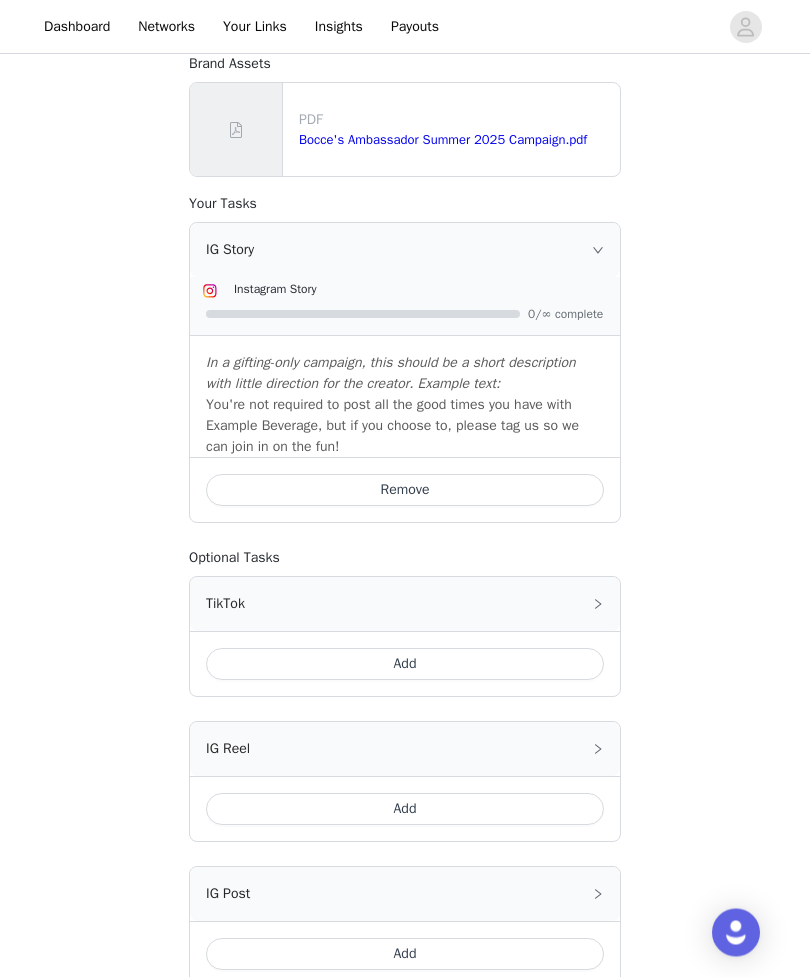 scroll, scrollTop: 383, scrollLeft: 0, axis: vertical 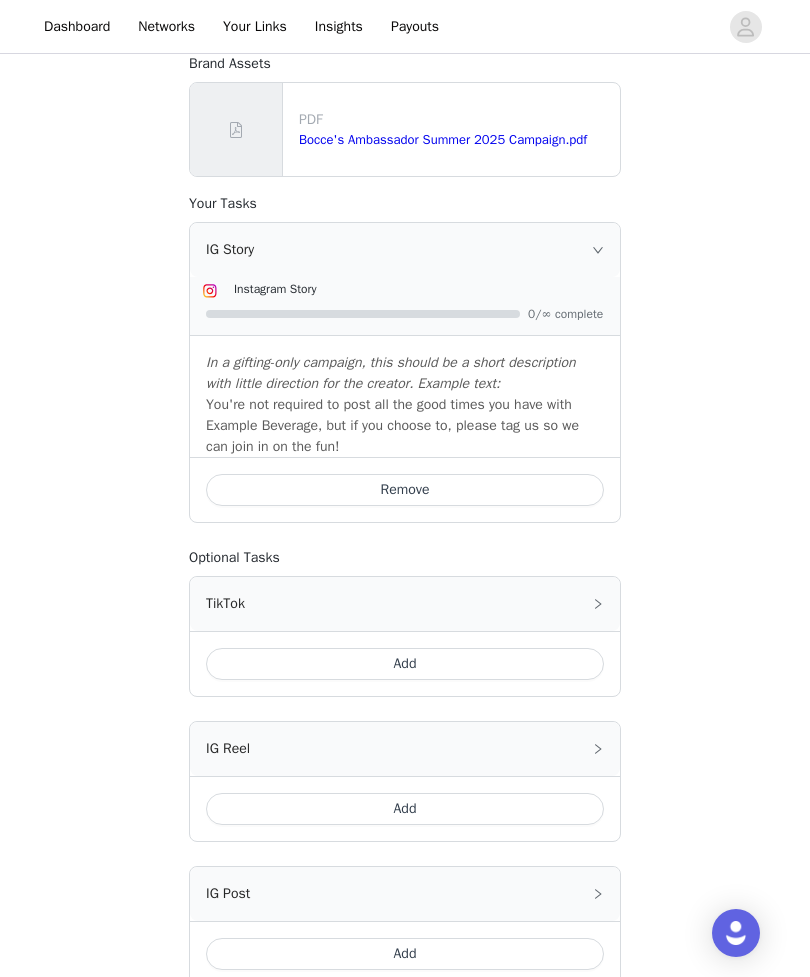click on "Remove" at bounding box center [405, 490] 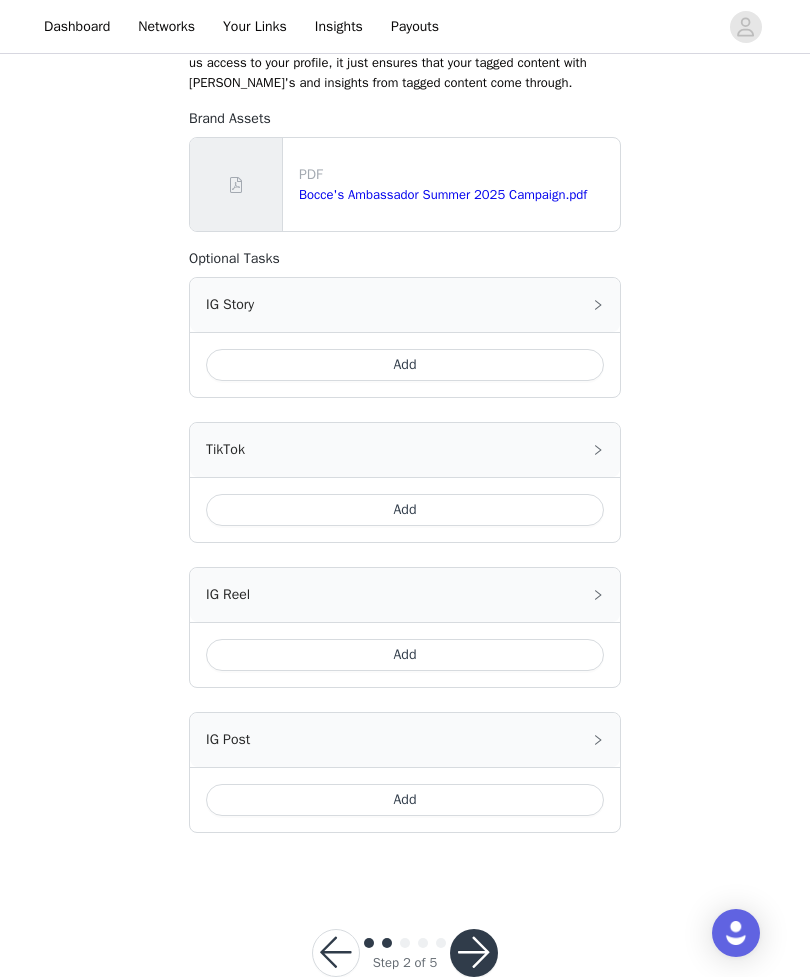 click on "Add" at bounding box center (405, 655) 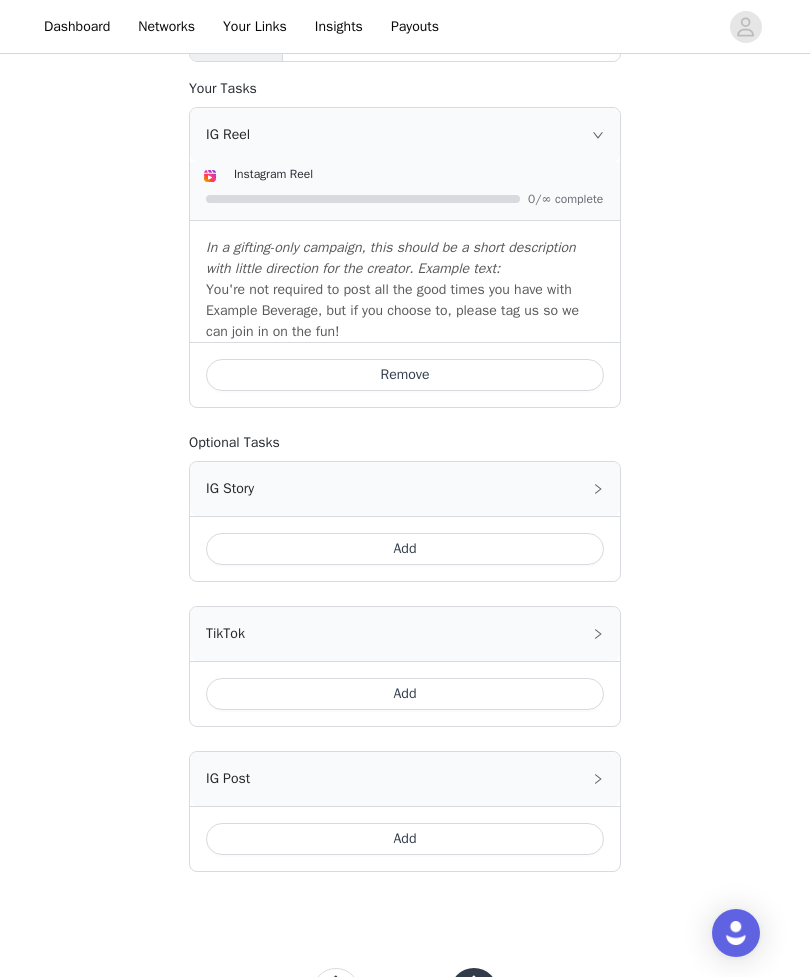 scroll, scrollTop: 537, scrollLeft: 0, axis: vertical 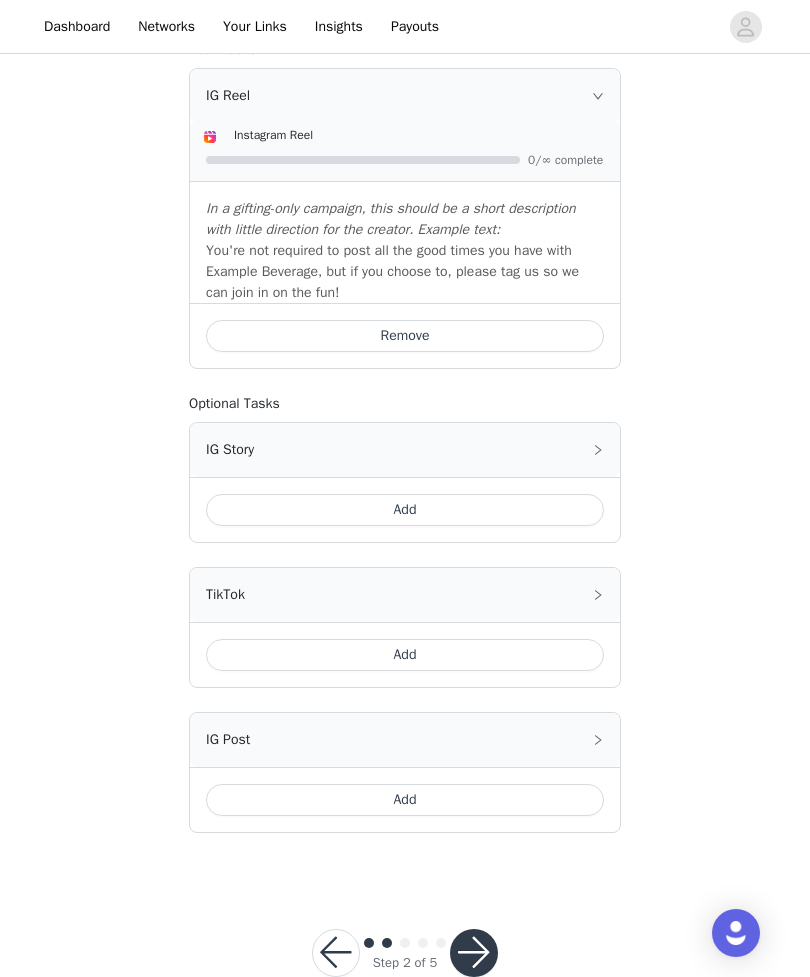 click at bounding box center [474, 953] 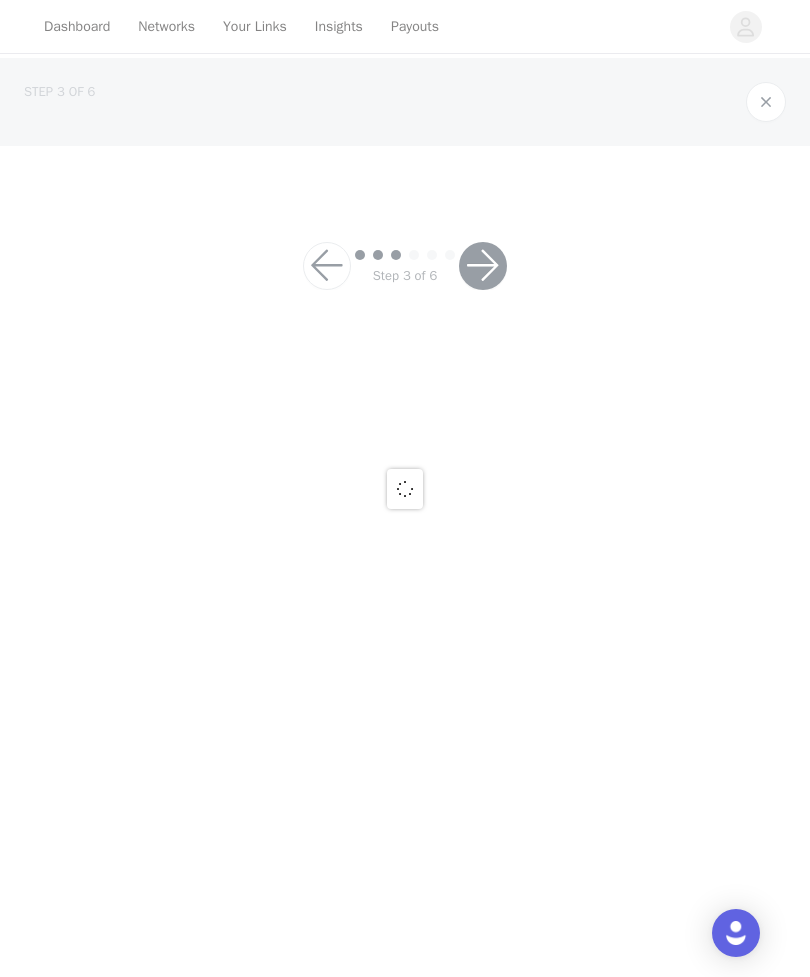 scroll, scrollTop: 0, scrollLeft: 0, axis: both 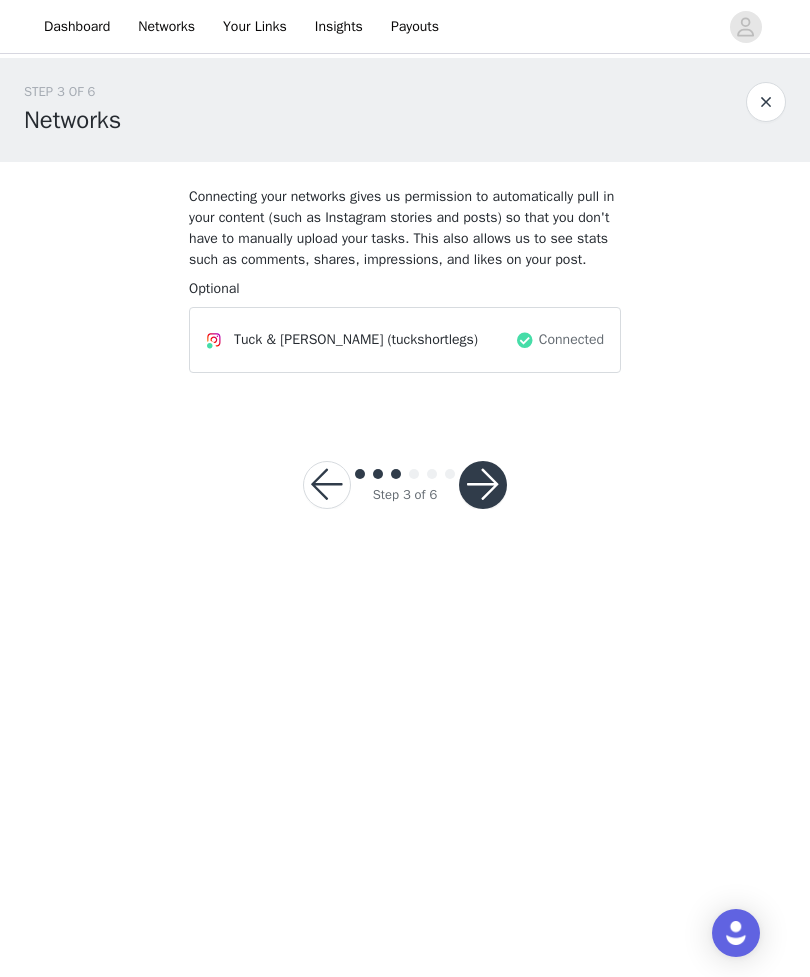click at bounding box center [483, 485] 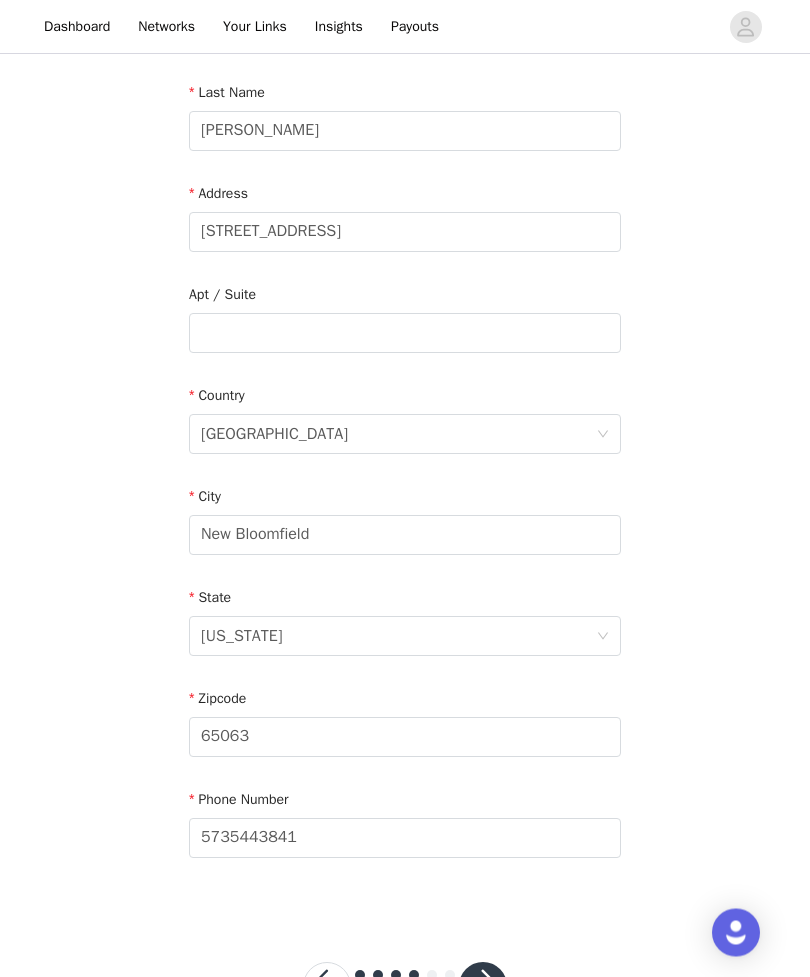scroll, scrollTop: 322, scrollLeft: 0, axis: vertical 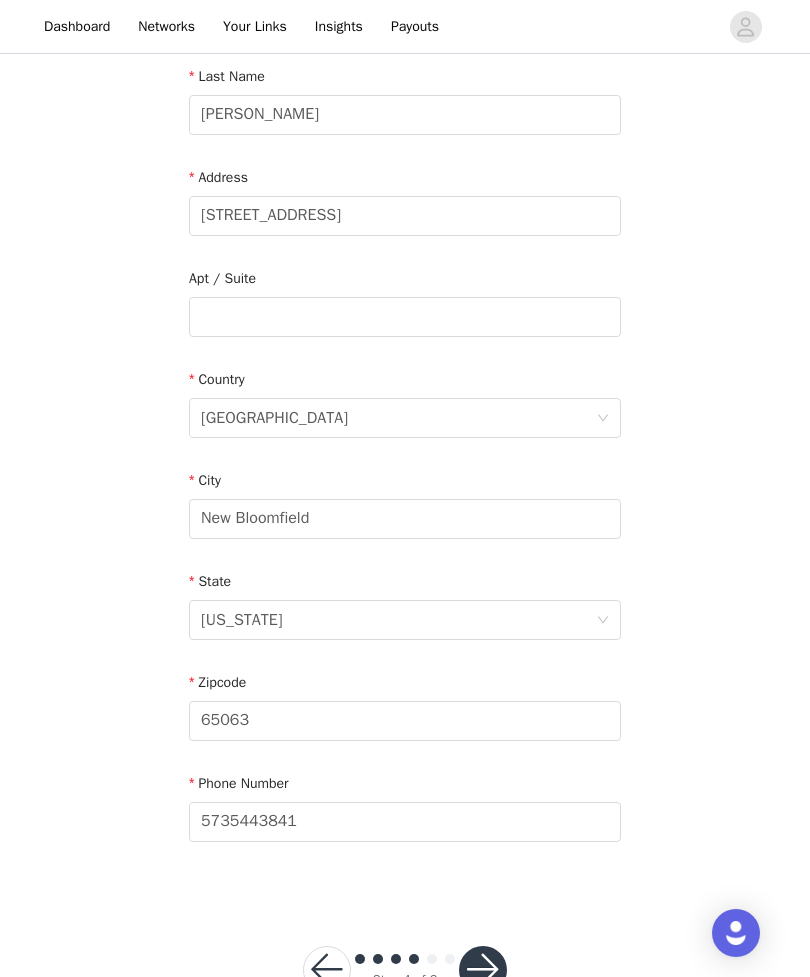click at bounding box center (483, 970) 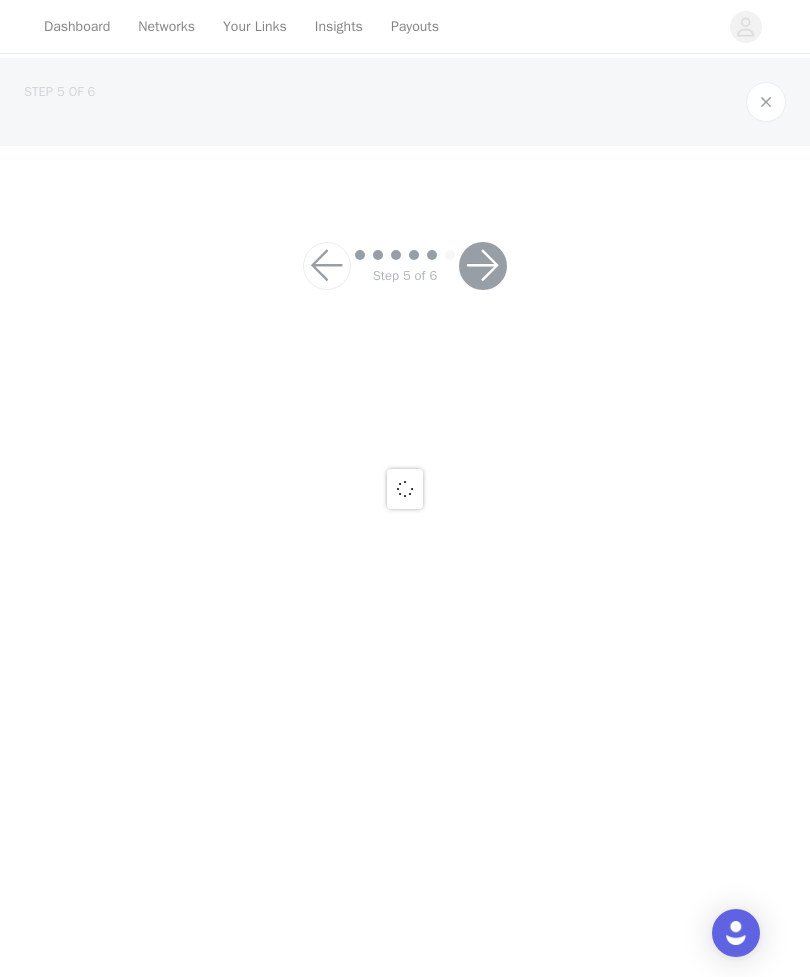 scroll, scrollTop: 0, scrollLeft: 0, axis: both 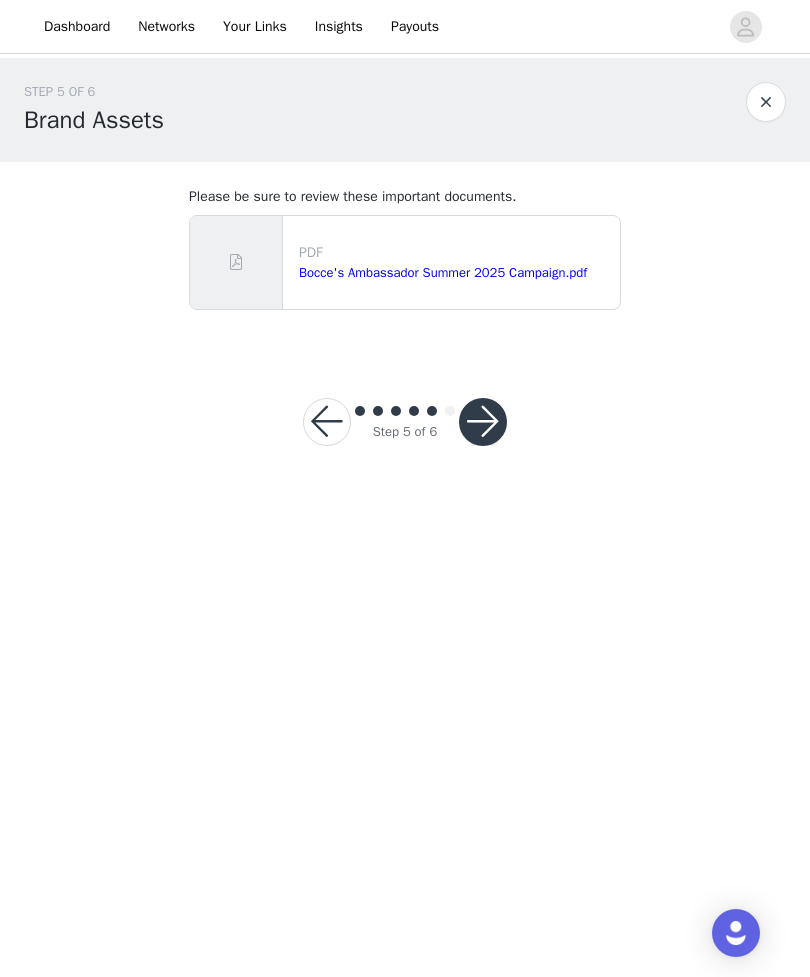 click at bounding box center [483, 422] 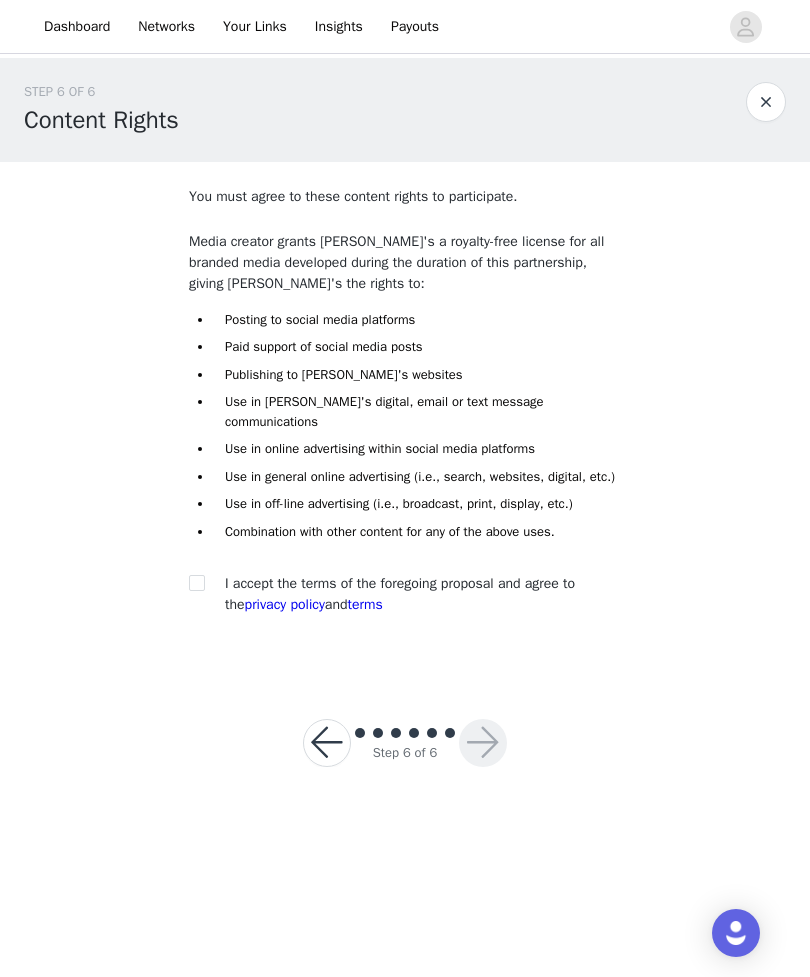click at bounding box center [196, 582] 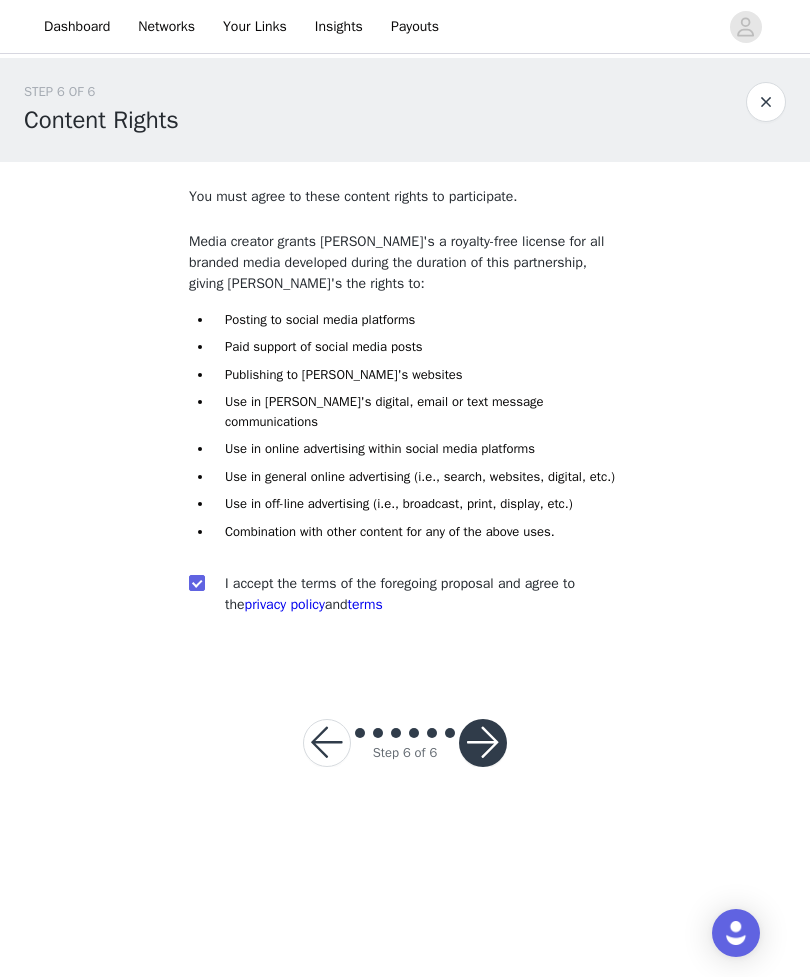 click at bounding box center (483, 743) 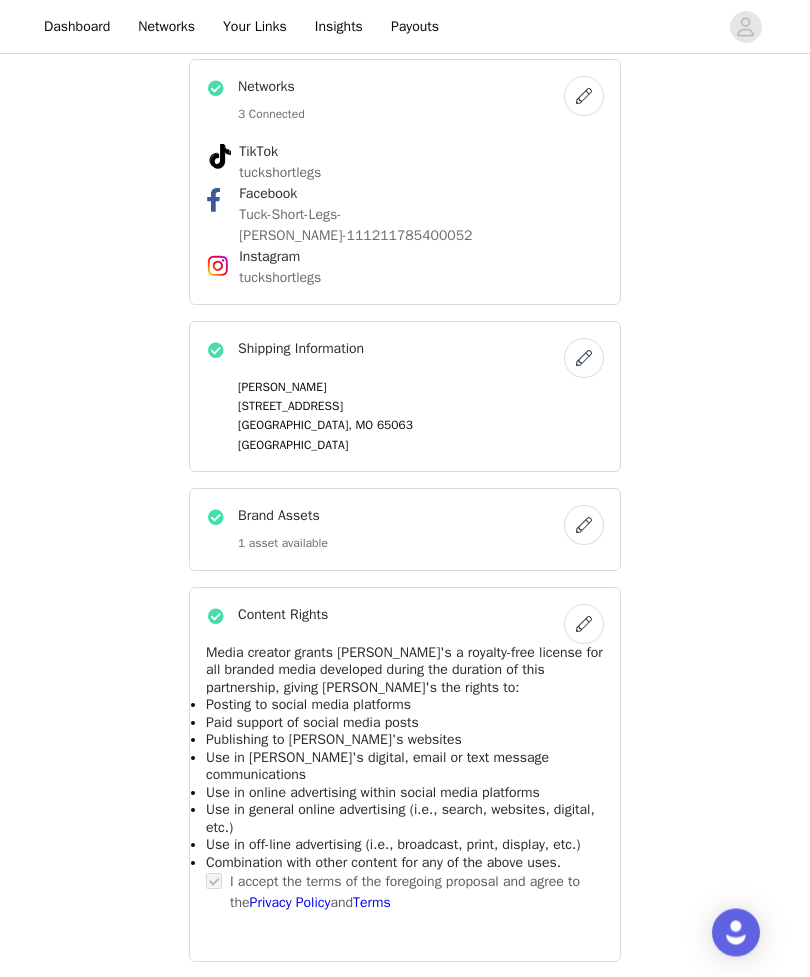 scroll, scrollTop: 1072, scrollLeft: 0, axis: vertical 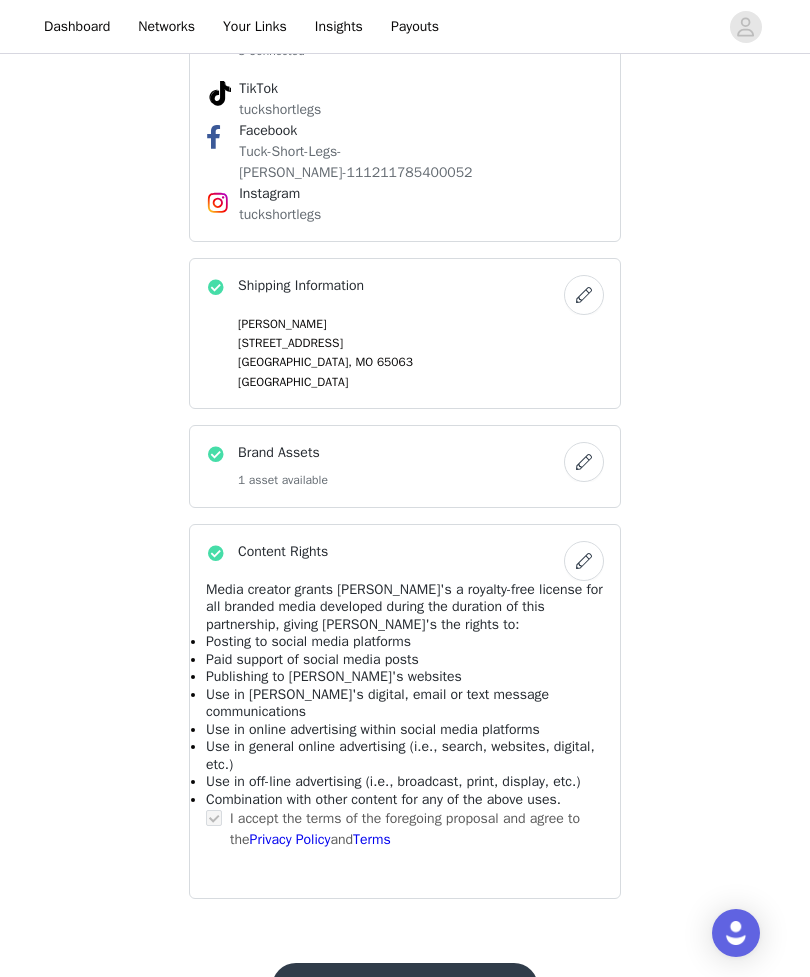 click on "Submit Proposal" at bounding box center [405, 987] 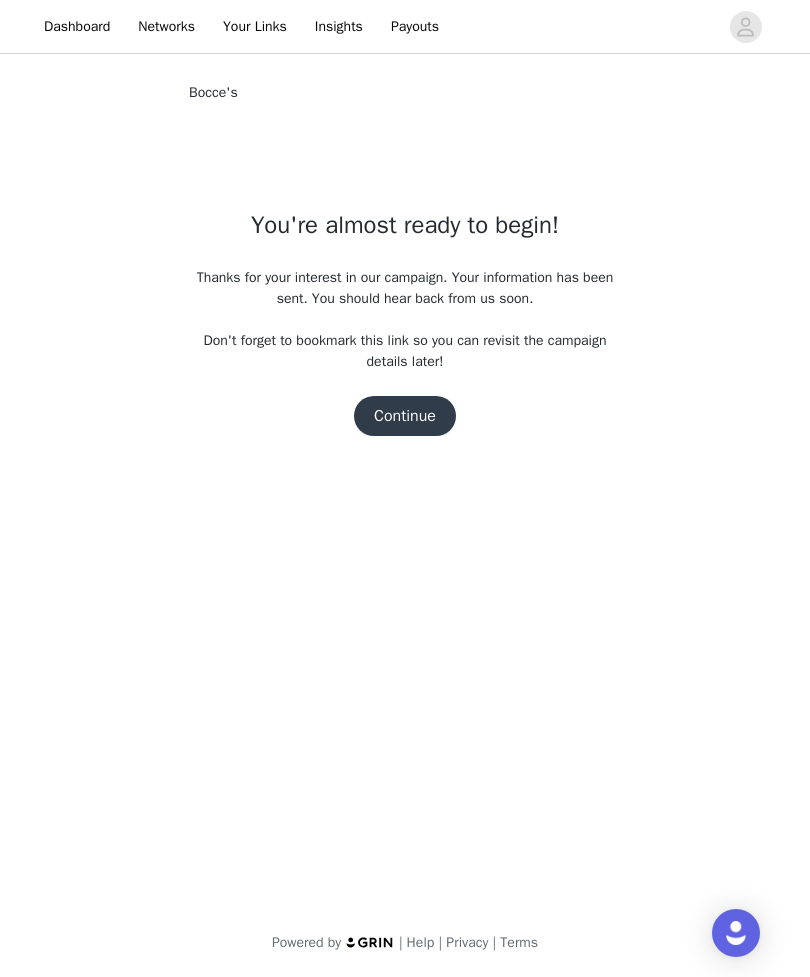 scroll, scrollTop: 0, scrollLeft: 0, axis: both 